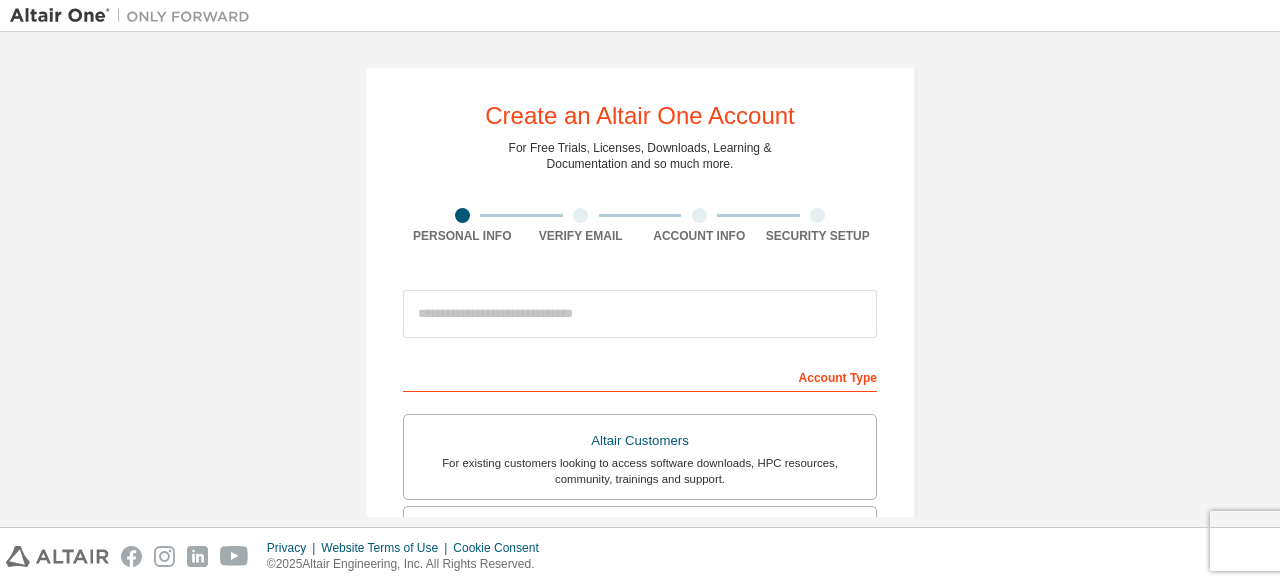 scroll, scrollTop: 0, scrollLeft: 0, axis: both 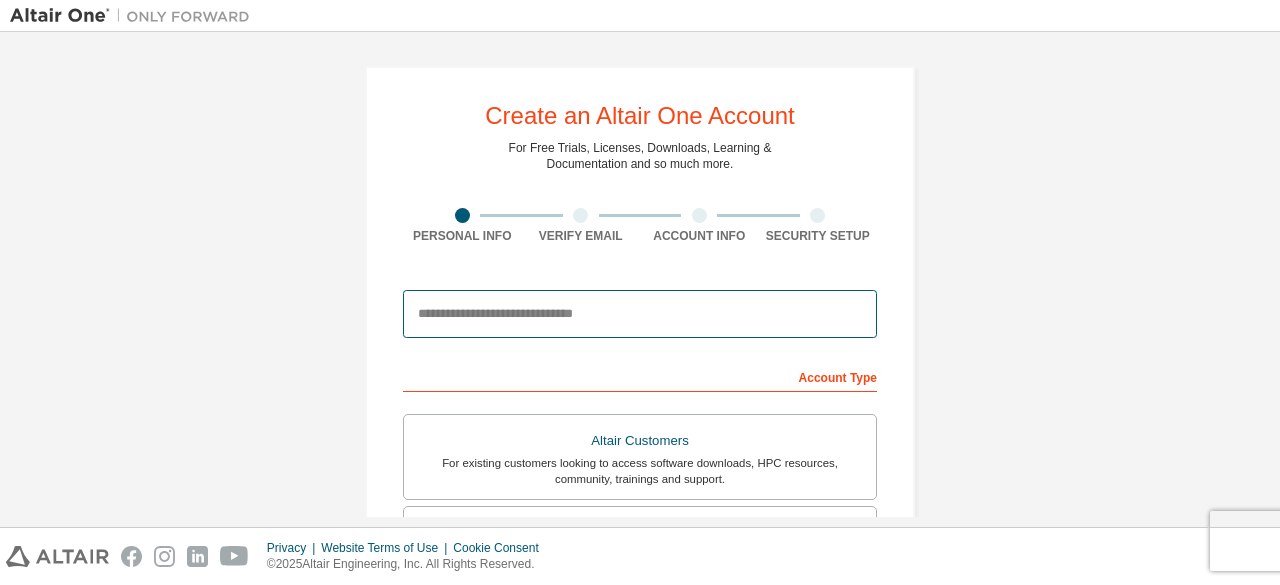 click at bounding box center (640, 314) 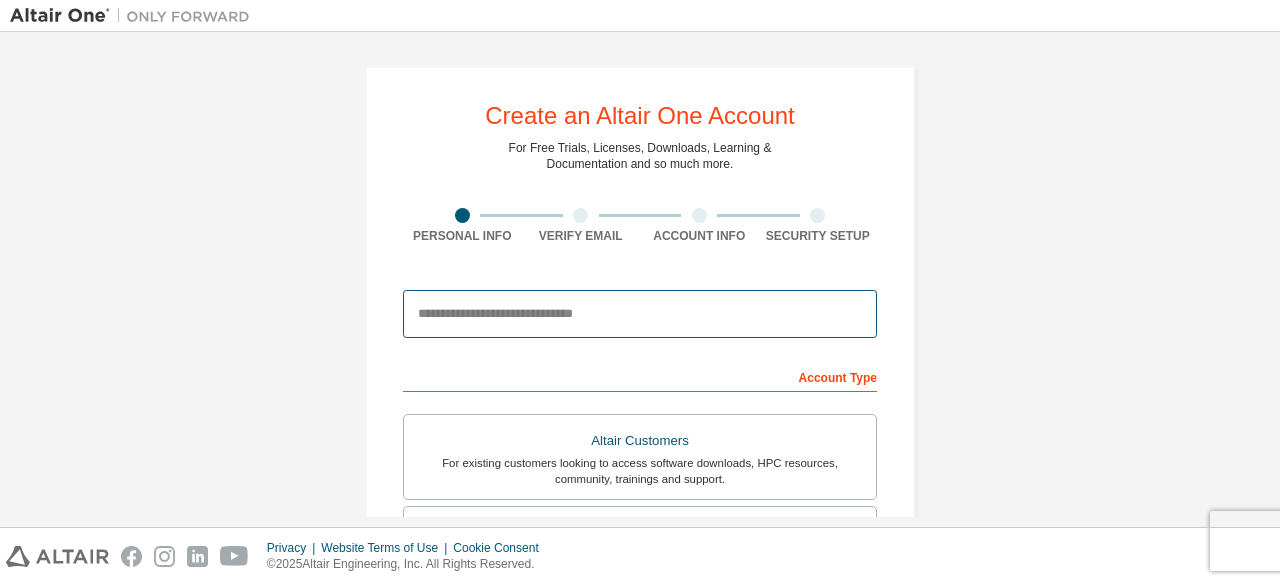 type on "**********" 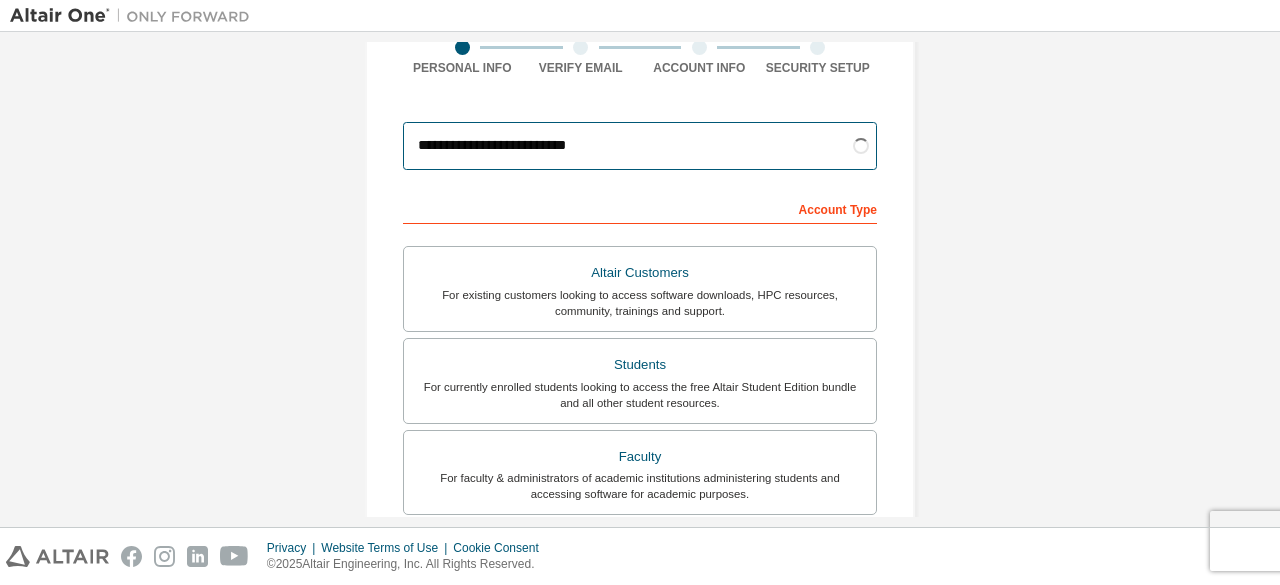 scroll, scrollTop: 200, scrollLeft: 0, axis: vertical 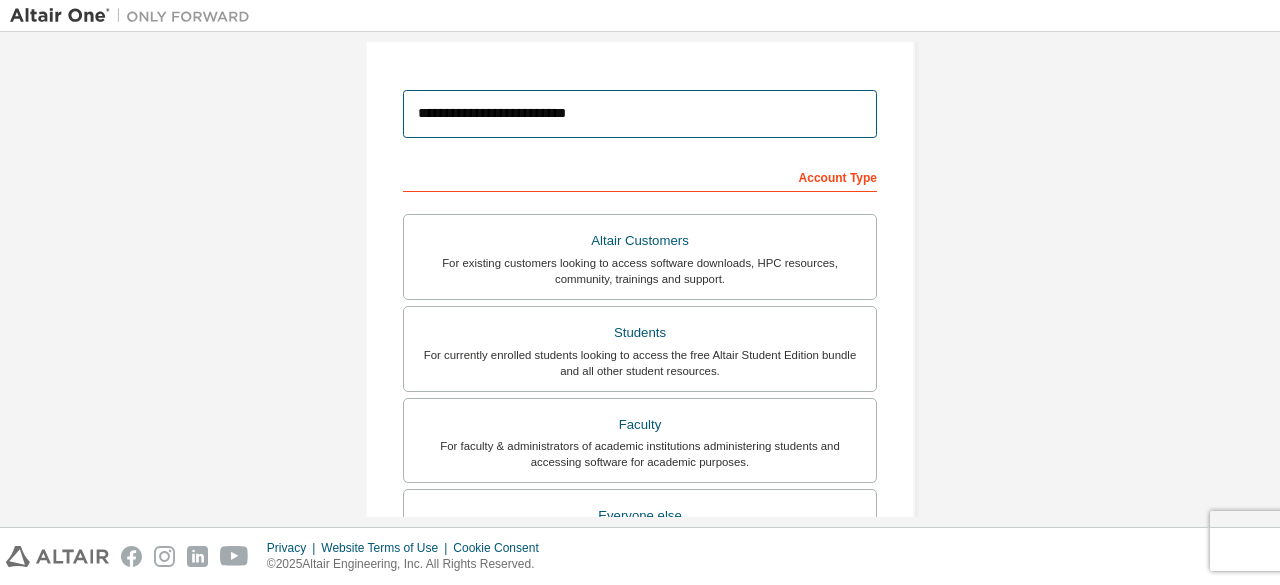 click on "**********" at bounding box center (640, 114) 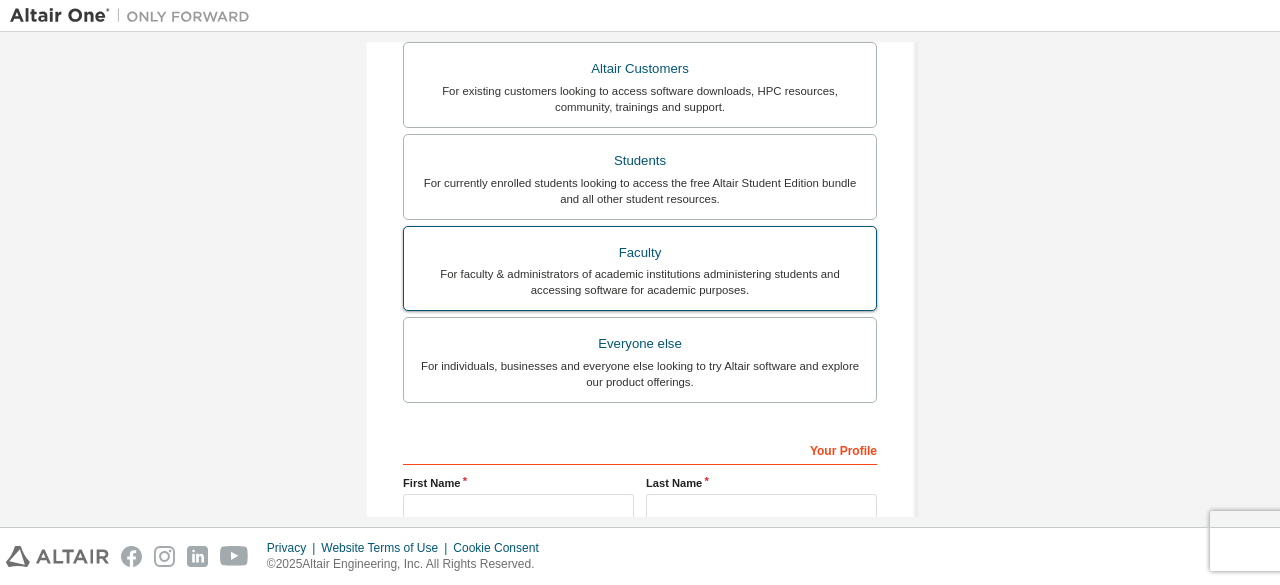 scroll, scrollTop: 400, scrollLeft: 0, axis: vertical 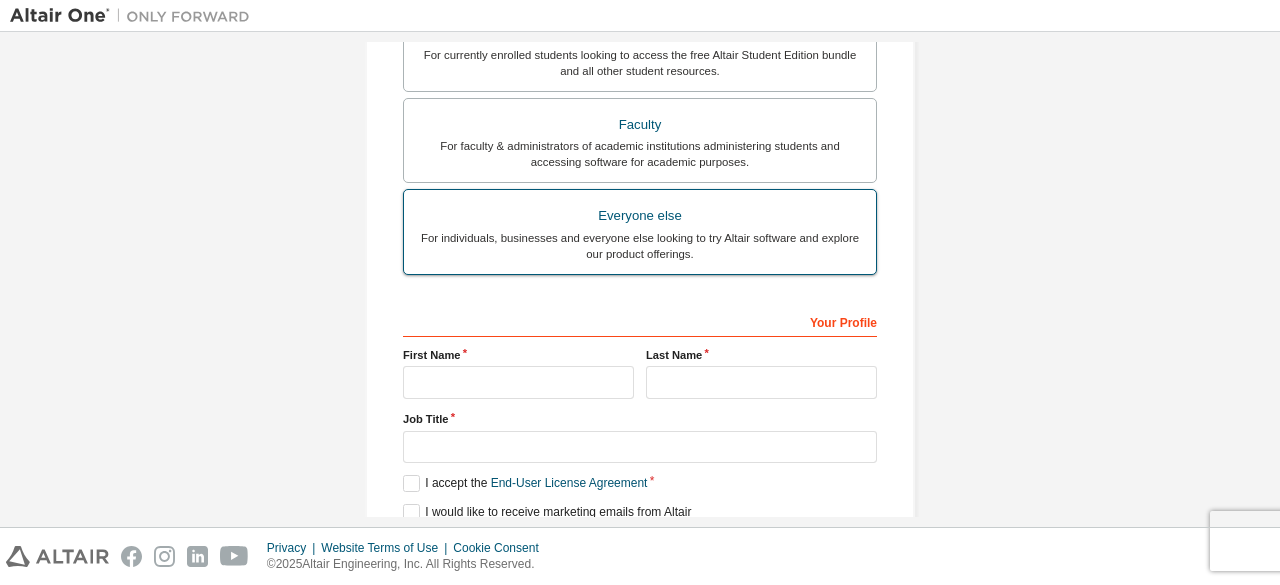 click on "Everyone else" at bounding box center (640, 216) 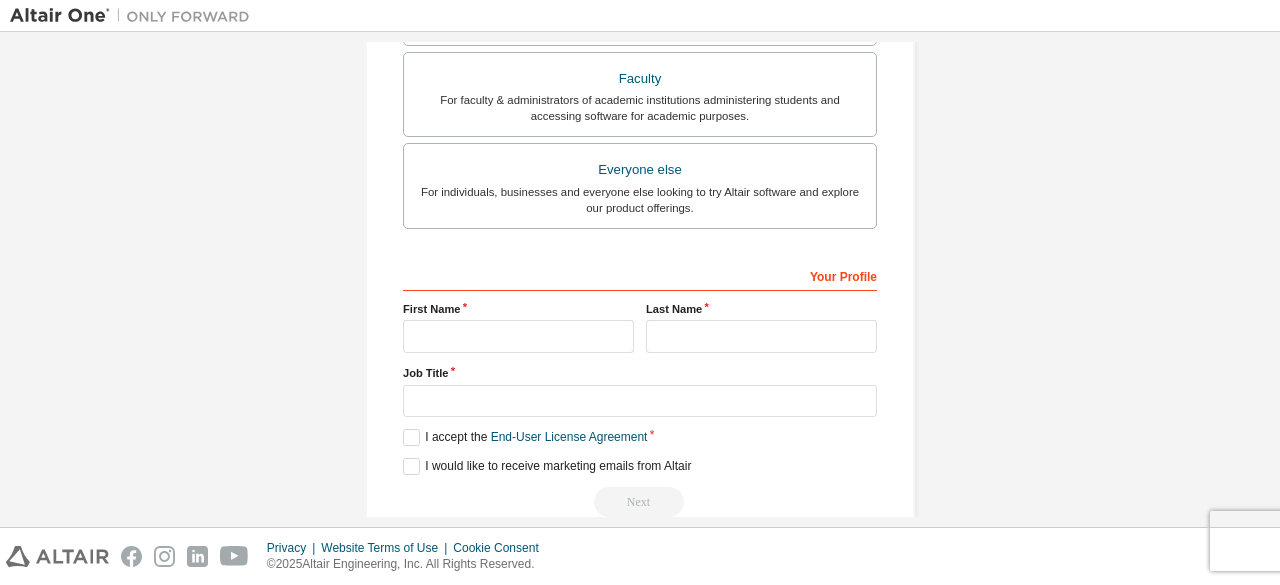 scroll, scrollTop: 578, scrollLeft: 0, axis: vertical 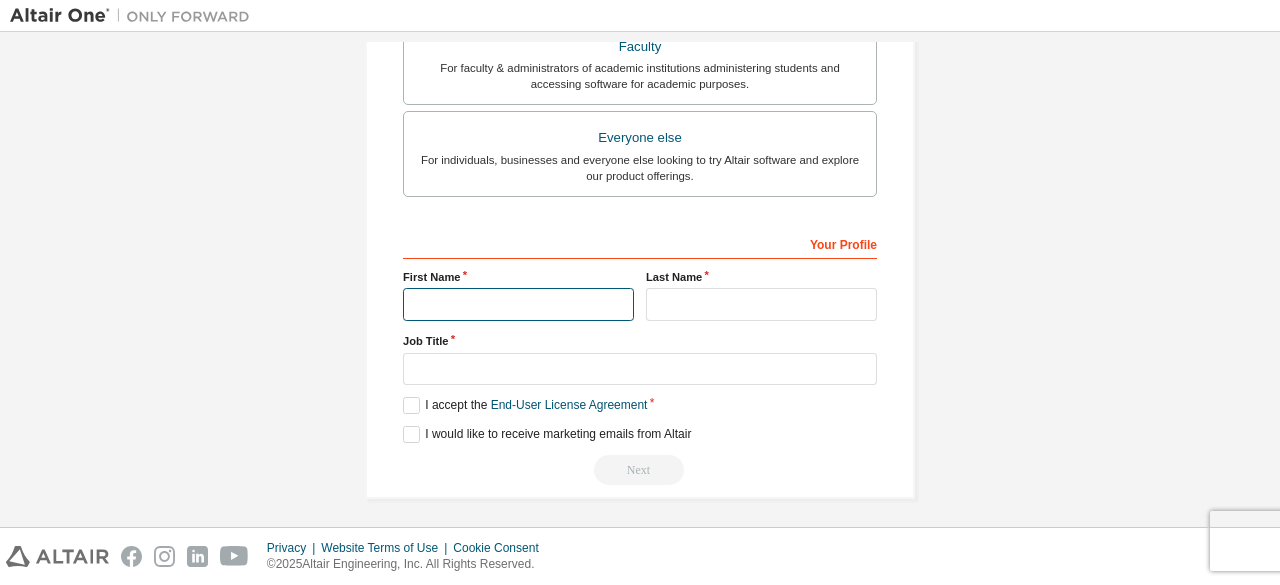 click at bounding box center [518, 304] 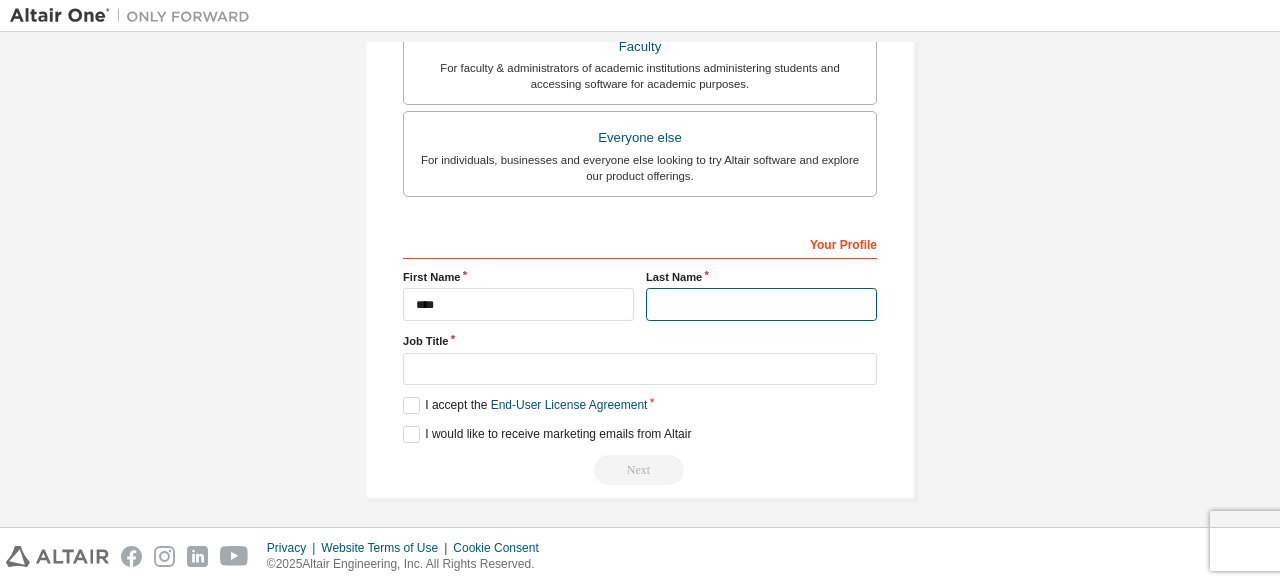 click at bounding box center [761, 304] 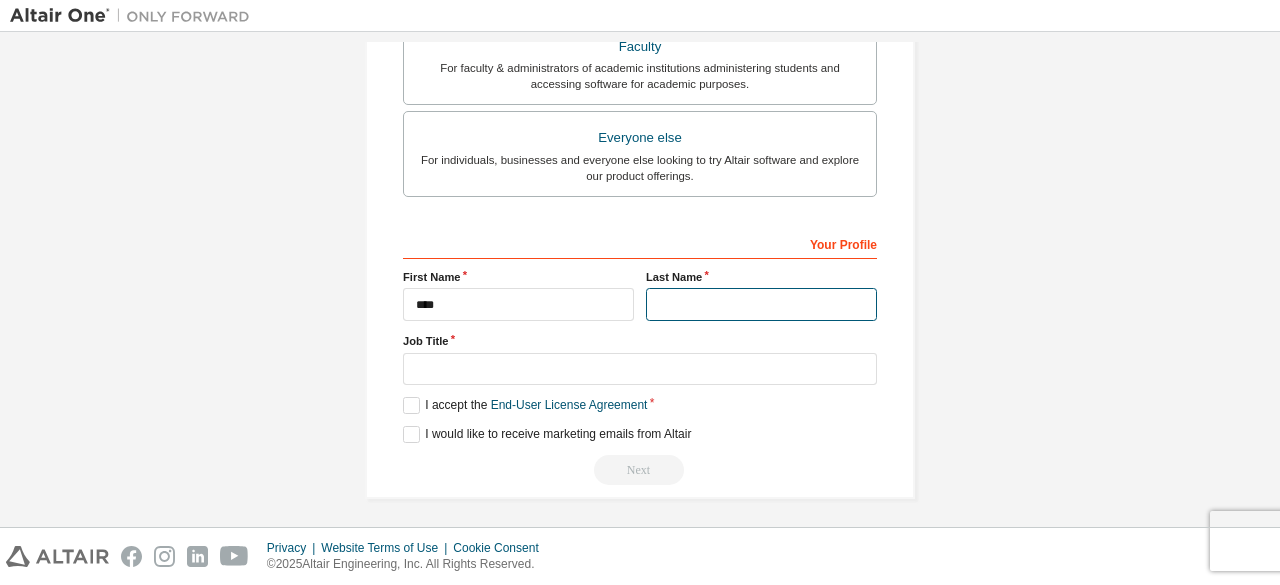 click at bounding box center [761, 304] 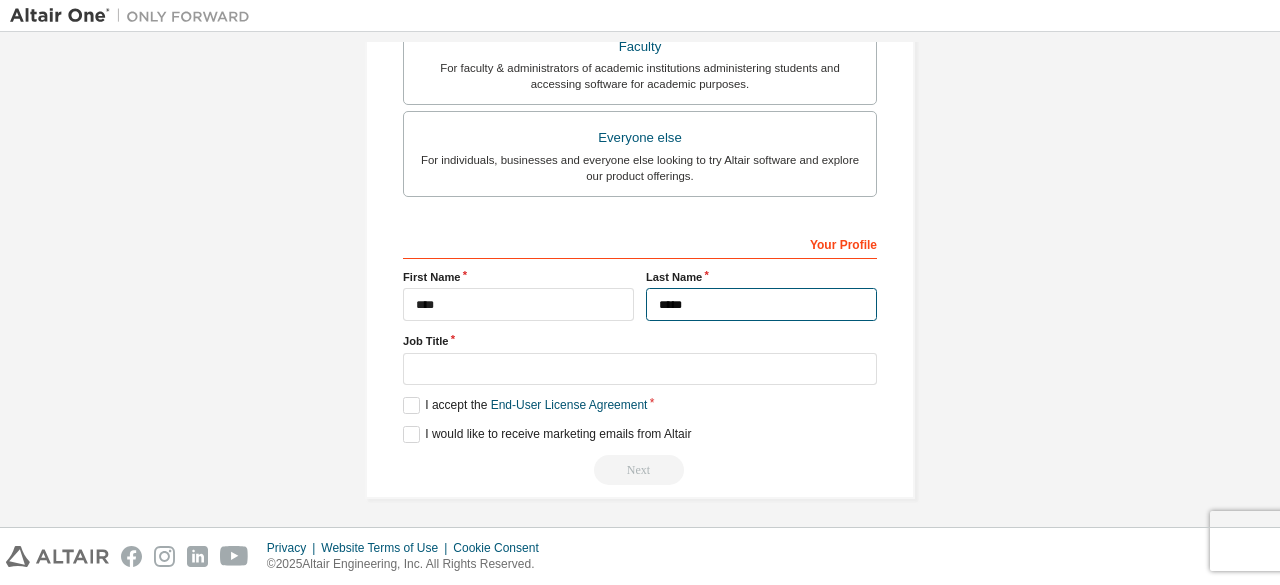 type on "*****" 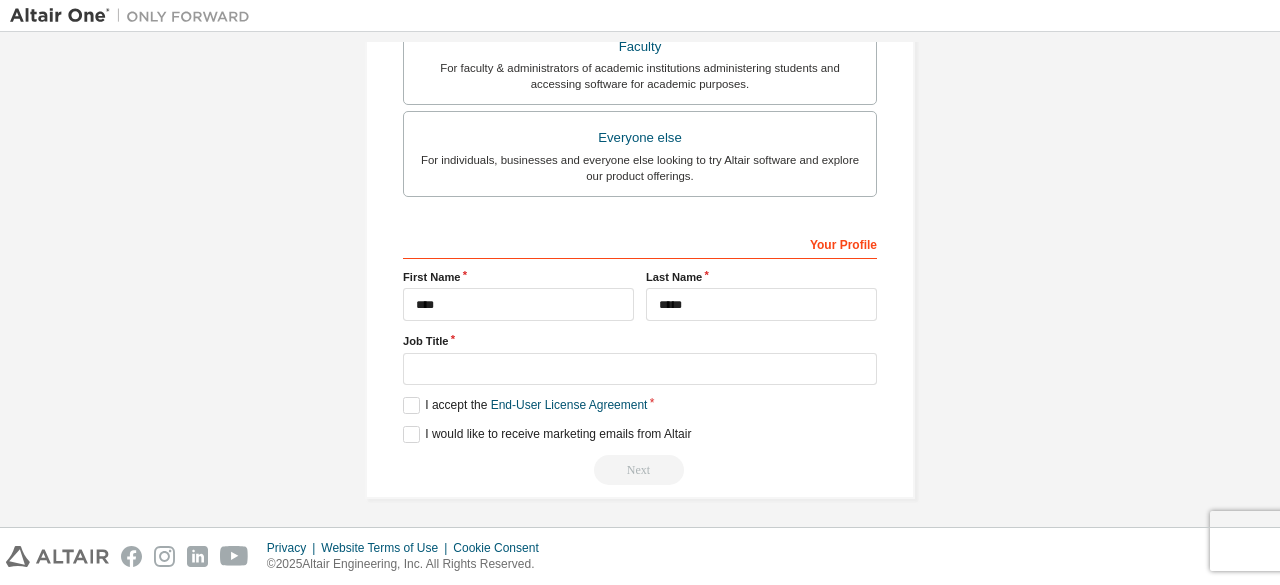 drag, startPoint x: 1085, startPoint y: 382, endPoint x: 996, endPoint y: 382, distance: 89 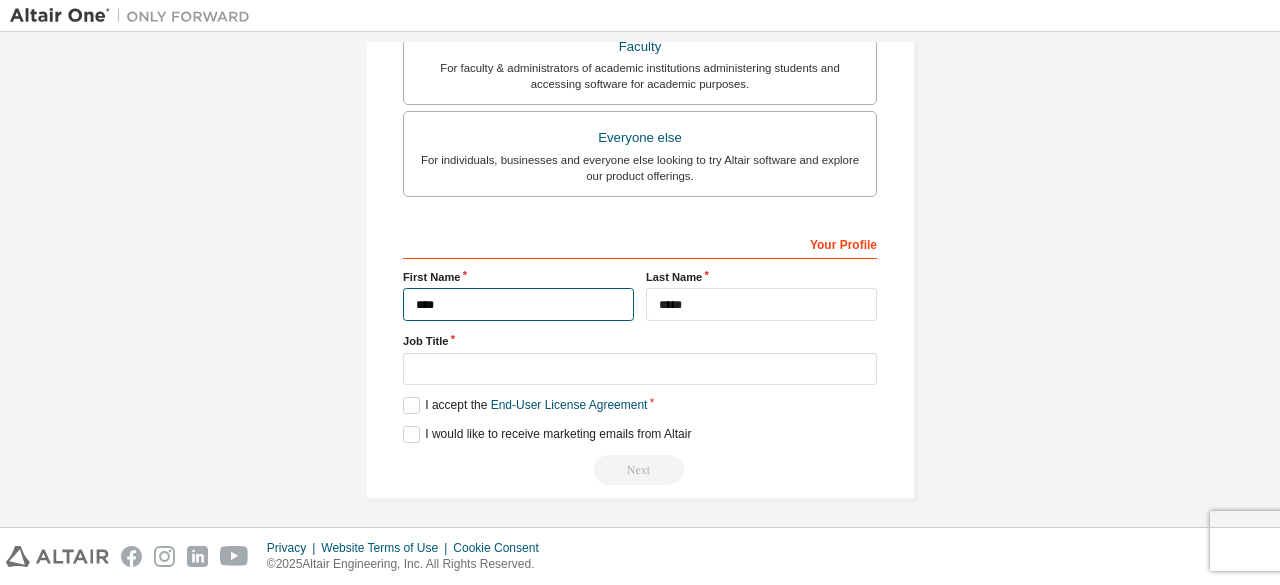click on "****" at bounding box center [518, 304] 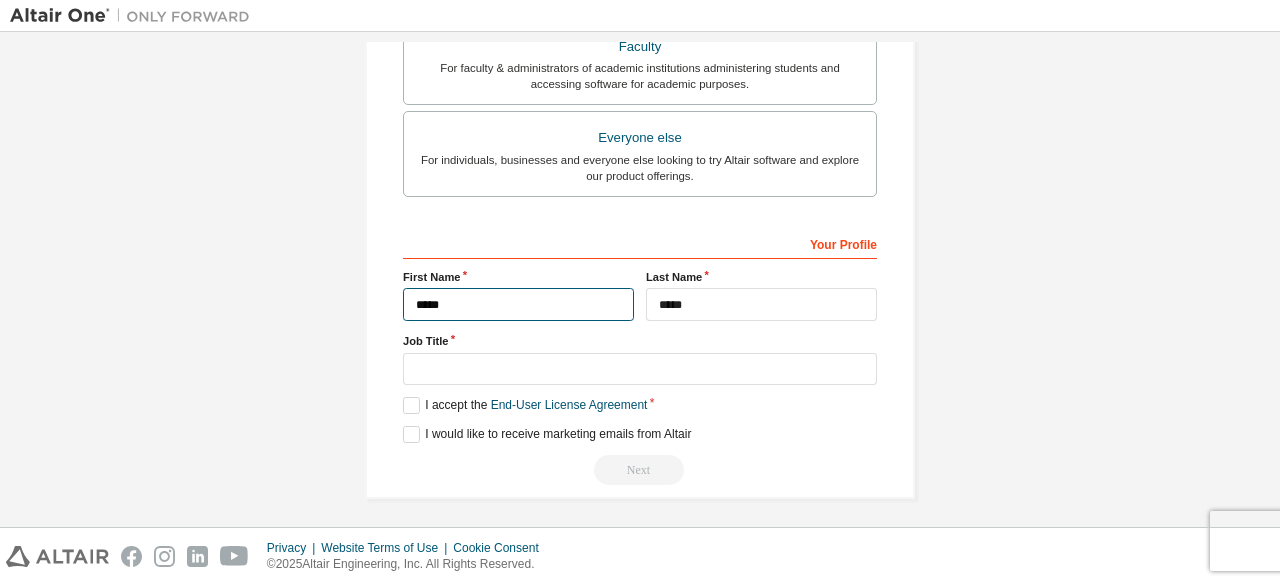 type on "****" 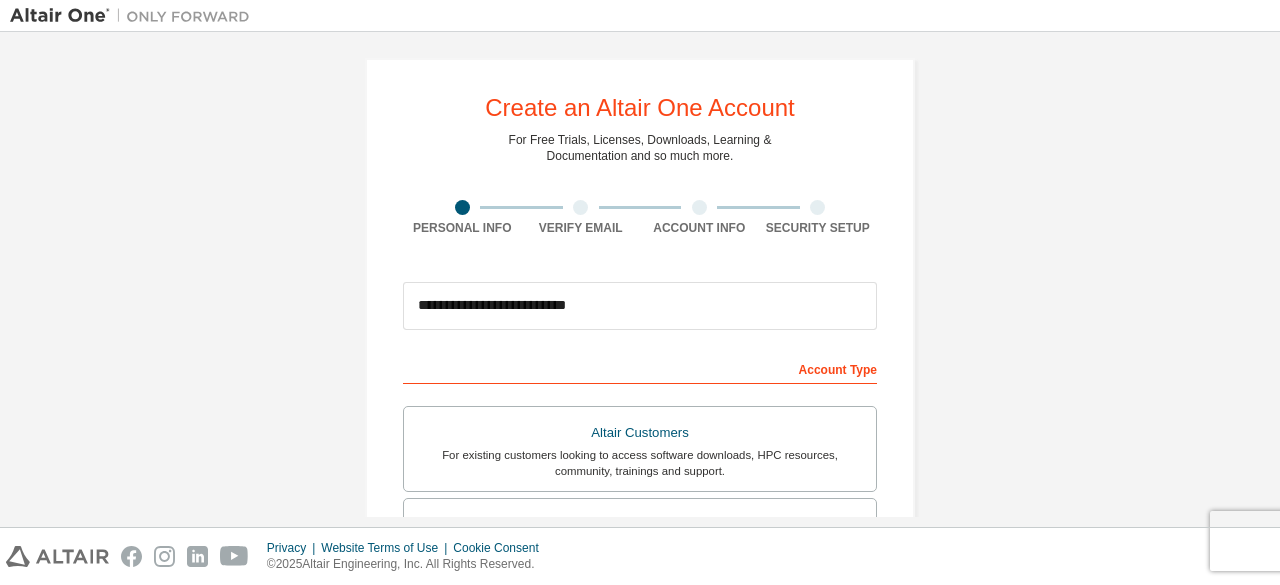 scroll, scrollTop: 0, scrollLeft: 0, axis: both 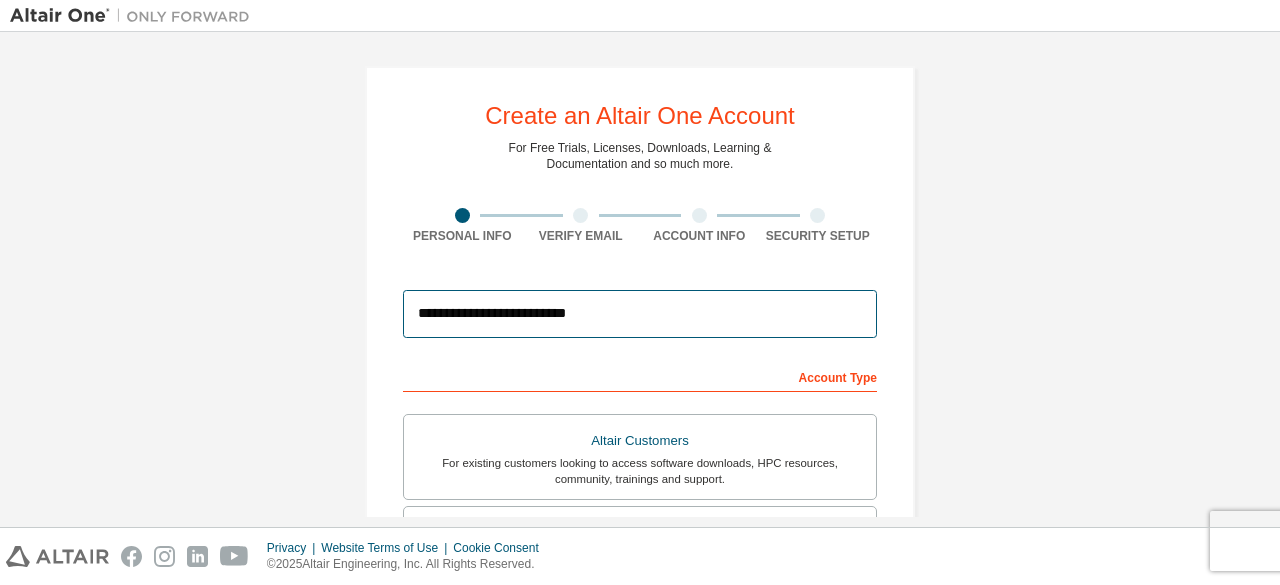 click on "**********" at bounding box center (640, 314) 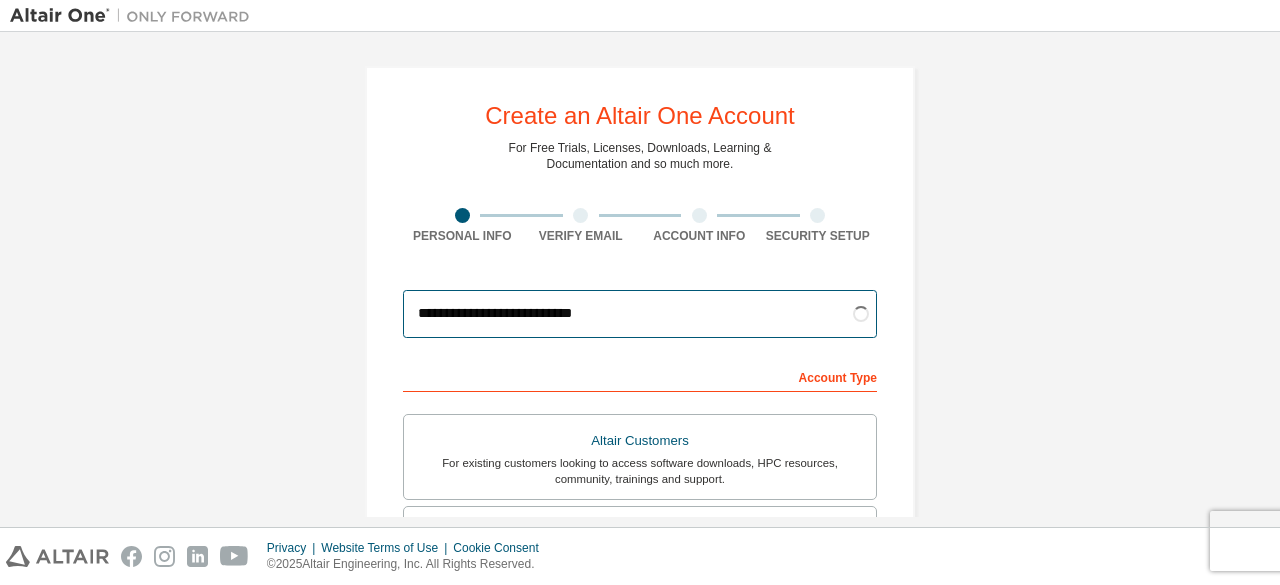 type on "**********" 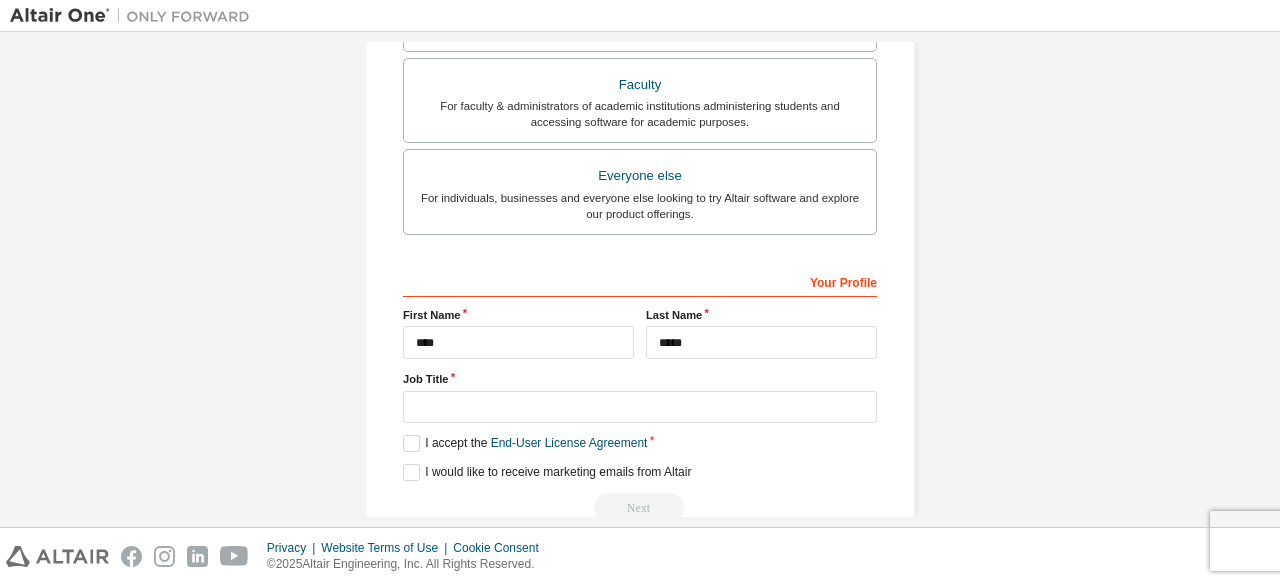 scroll, scrollTop: 578, scrollLeft: 0, axis: vertical 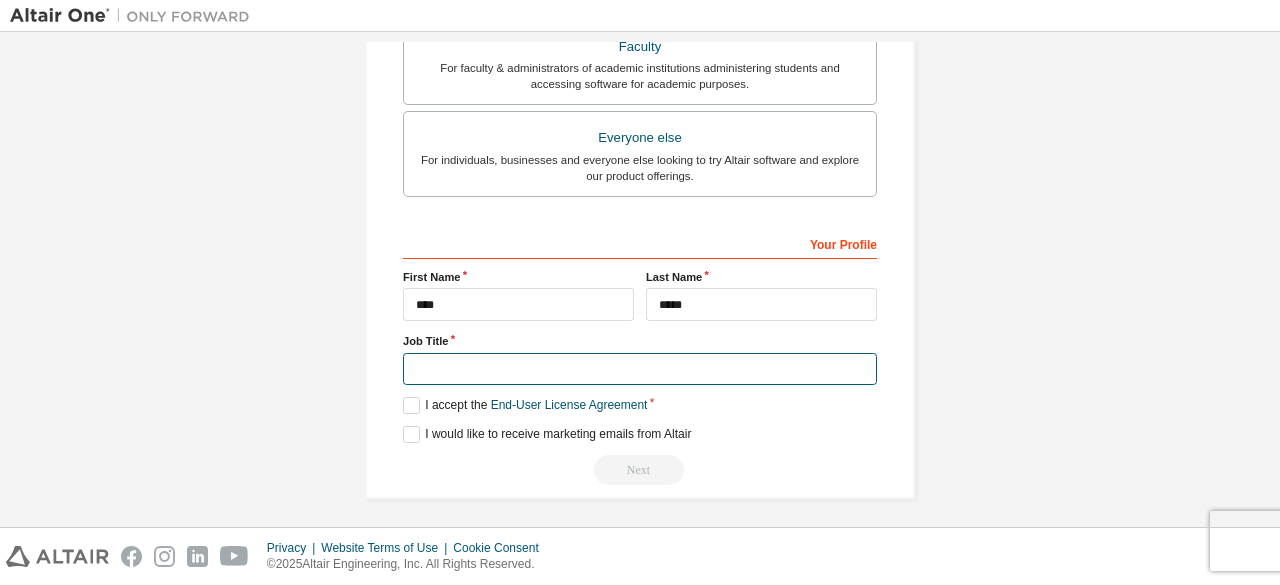 click at bounding box center (640, 369) 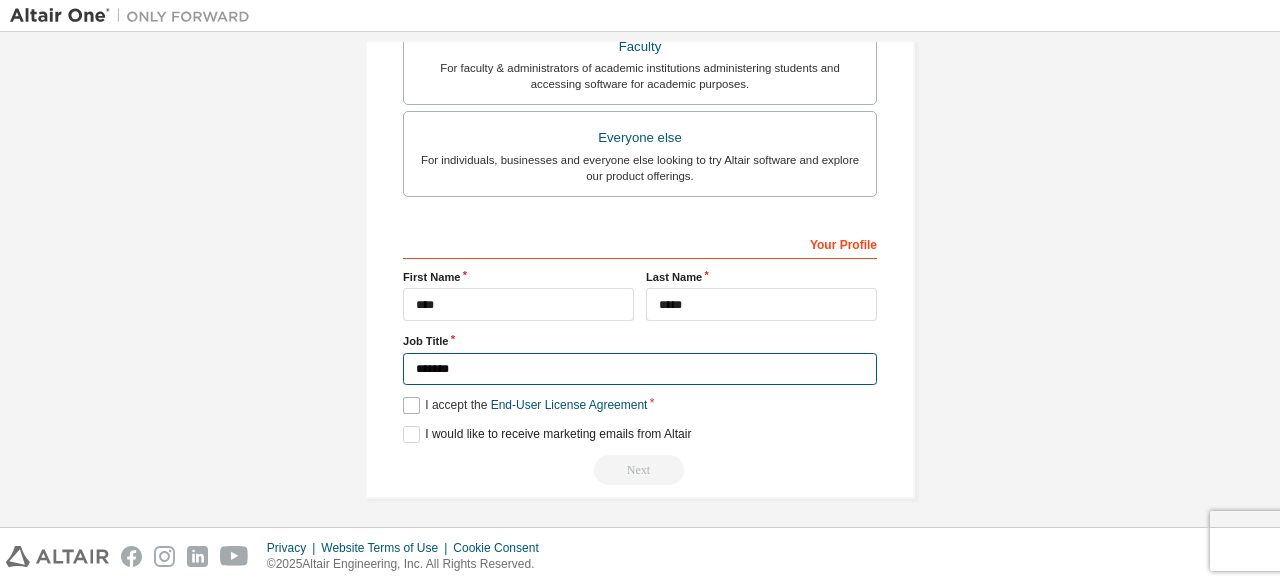 type on "*******" 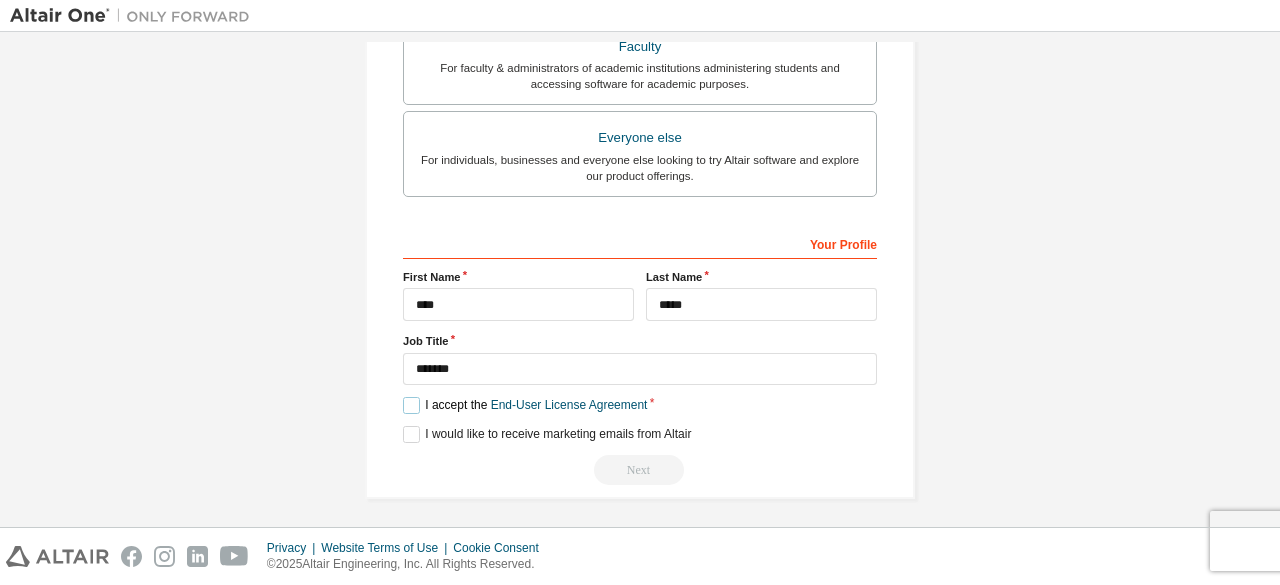 click on "I accept the    End-User License Agreement" at bounding box center (525, 405) 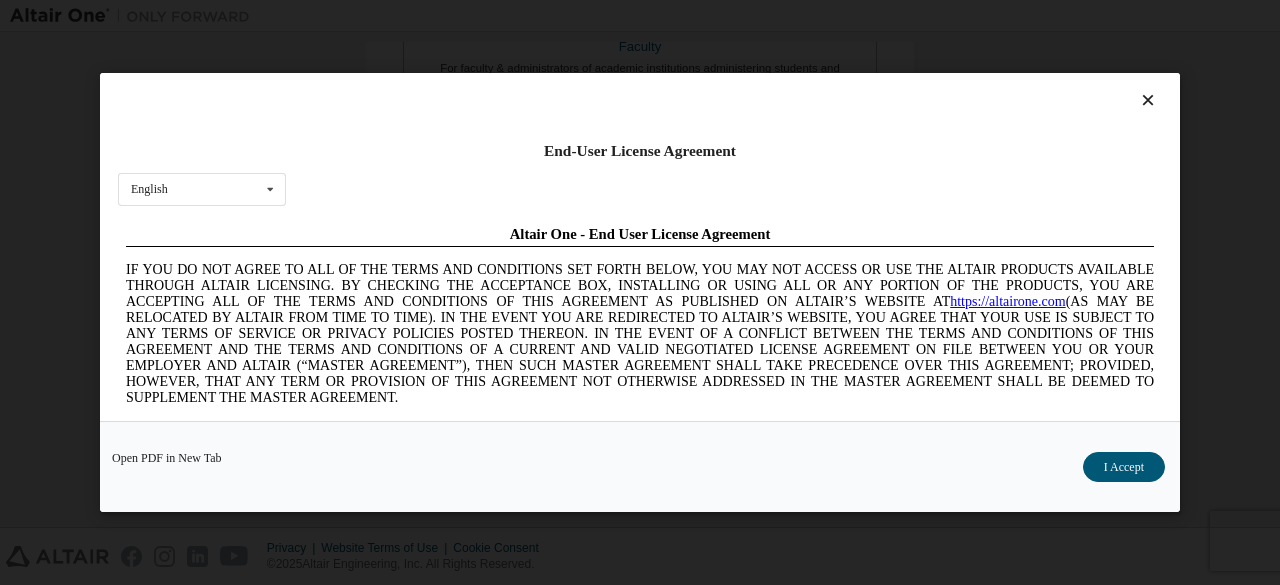 scroll, scrollTop: 0, scrollLeft: 0, axis: both 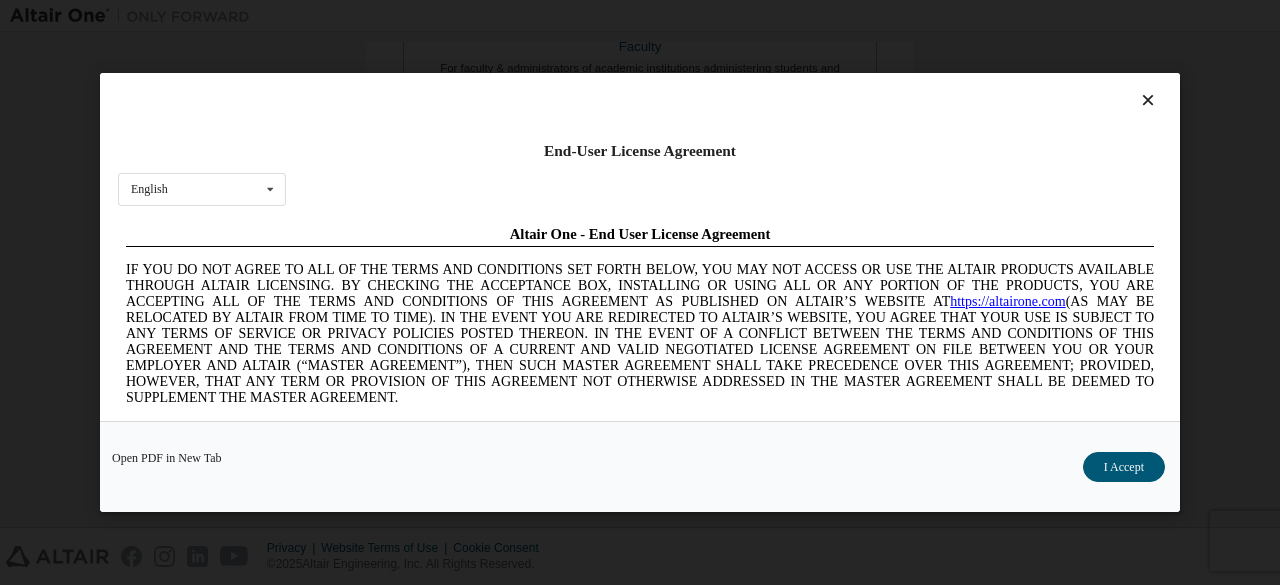 click at bounding box center (1148, 100) 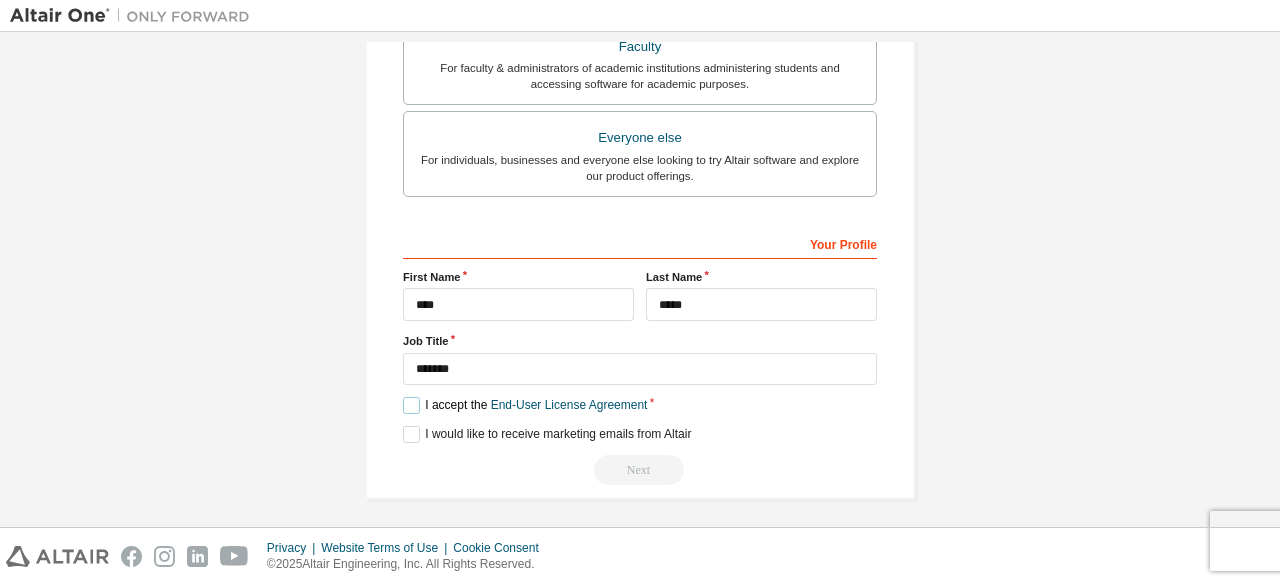 click on "I accept the    End-User License Agreement" at bounding box center [525, 405] 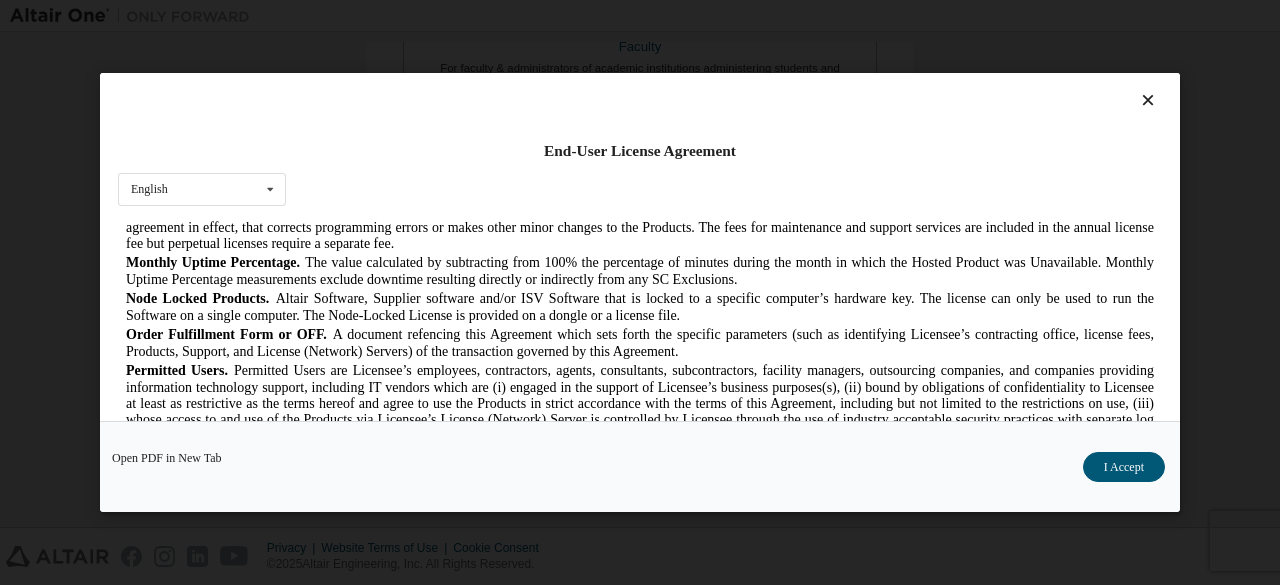 scroll, scrollTop: 1200, scrollLeft: 0, axis: vertical 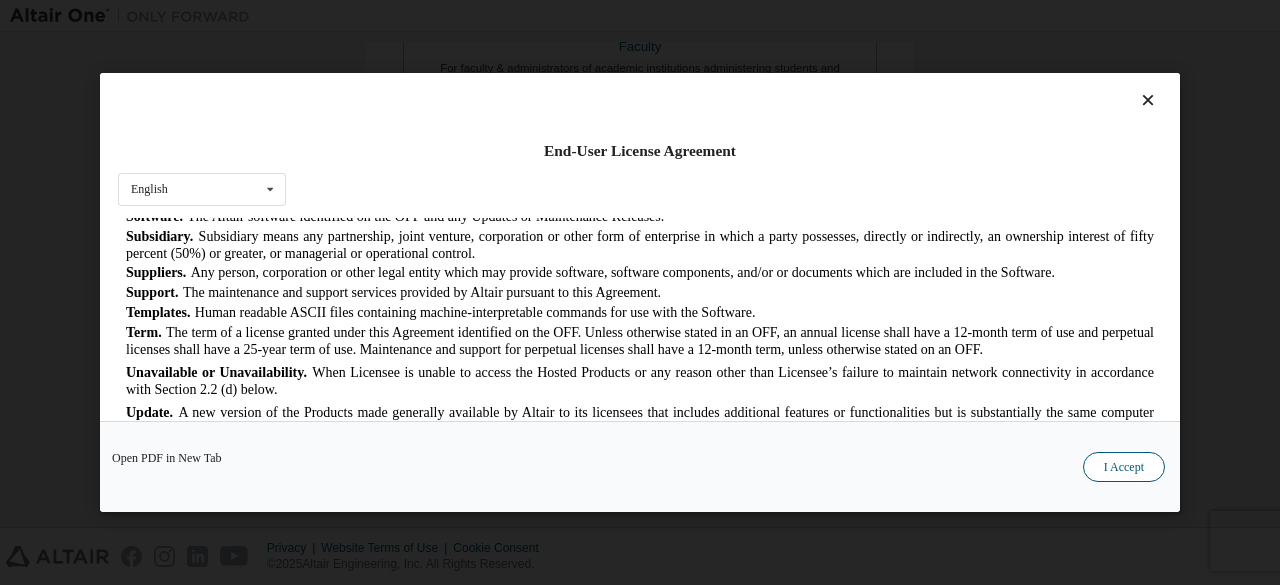 click on "I Accept" at bounding box center [1124, 467] 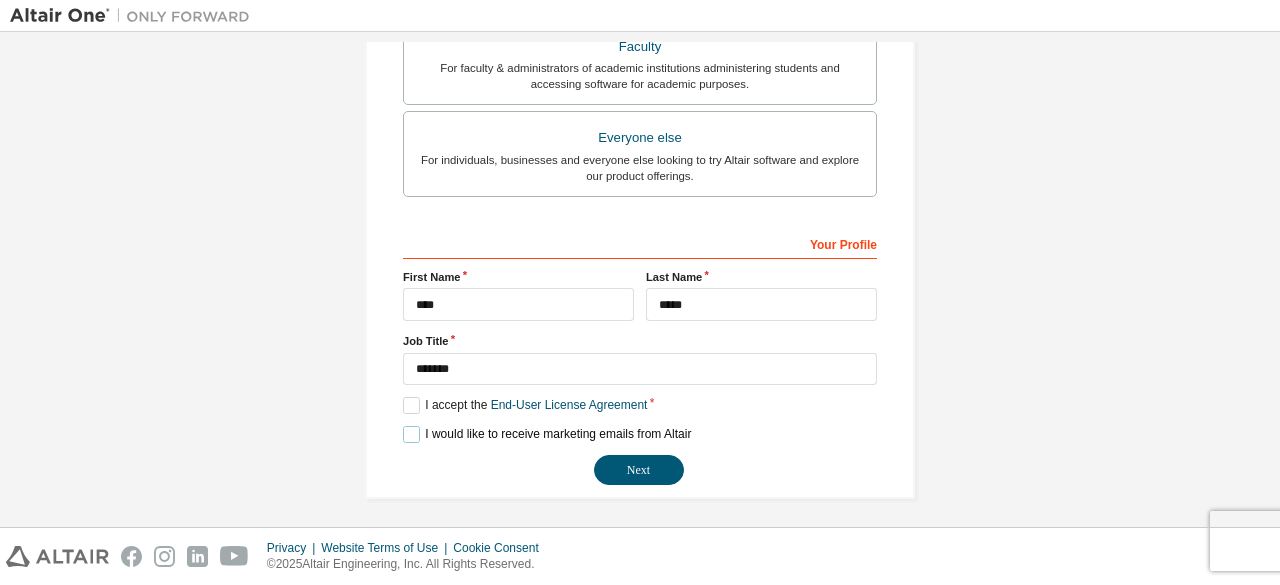 click on "I would like to receive marketing emails from Altair" at bounding box center (547, 434) 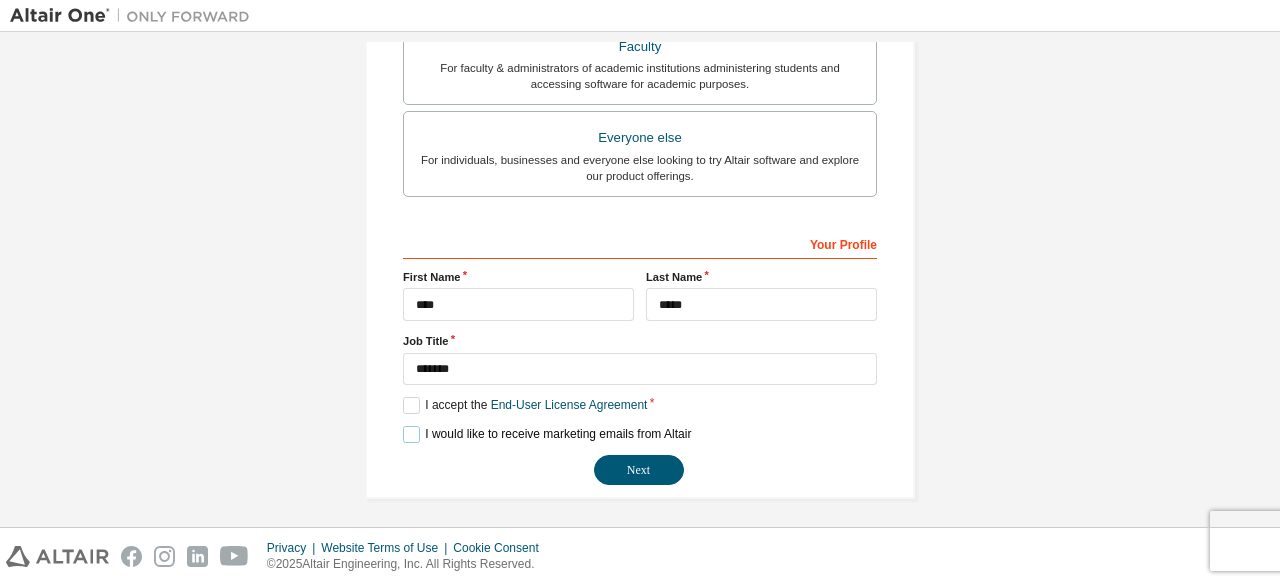 click on "I would like to receive marketing emails from Altair" at bounding box center [547, 434] 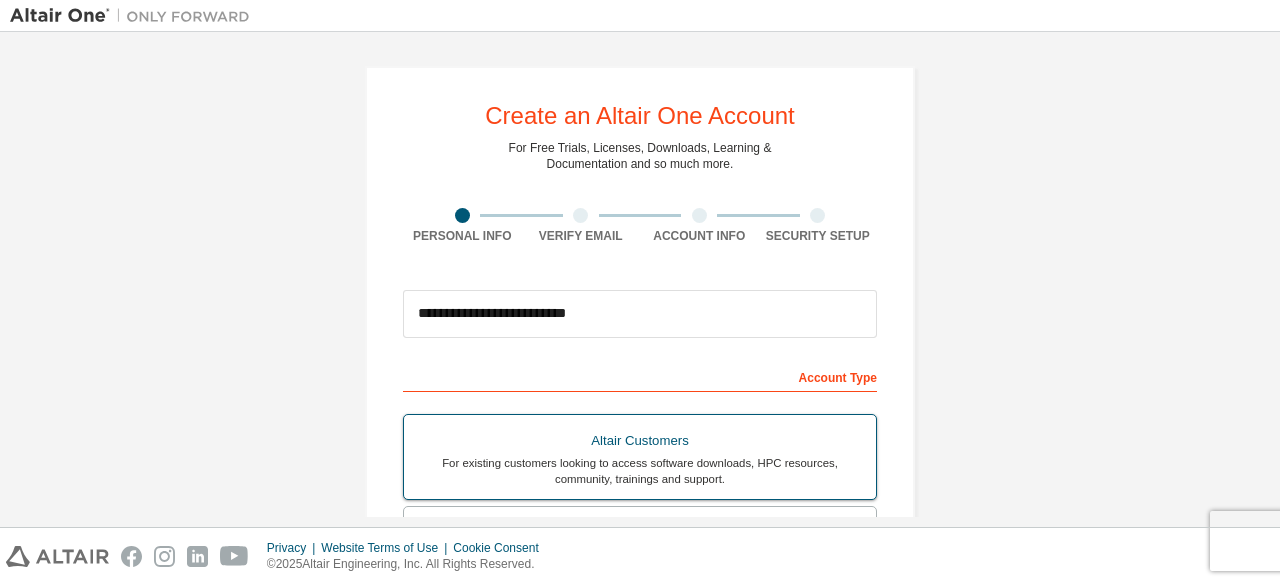 scroll, scrollTop: 578, scrollLeft: 0, axis: vertical 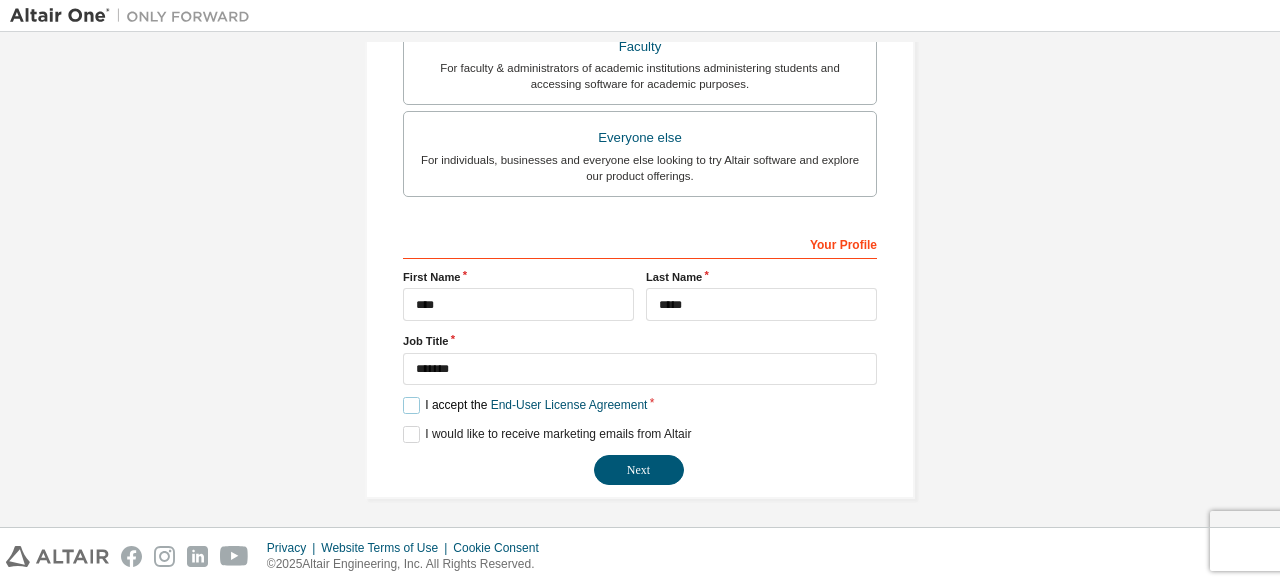 click on "I accept the    End-User License Agreement" at bounding box center [525, 405] 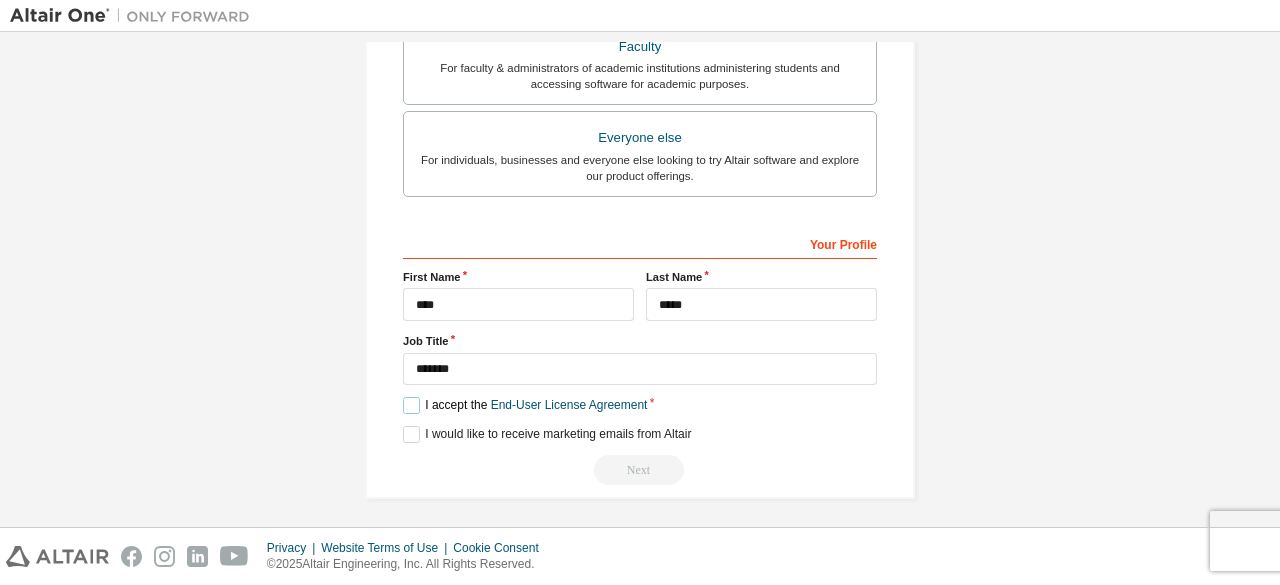 click on "I accept the    End-User License Agreement" at bounding box center [525, 405] 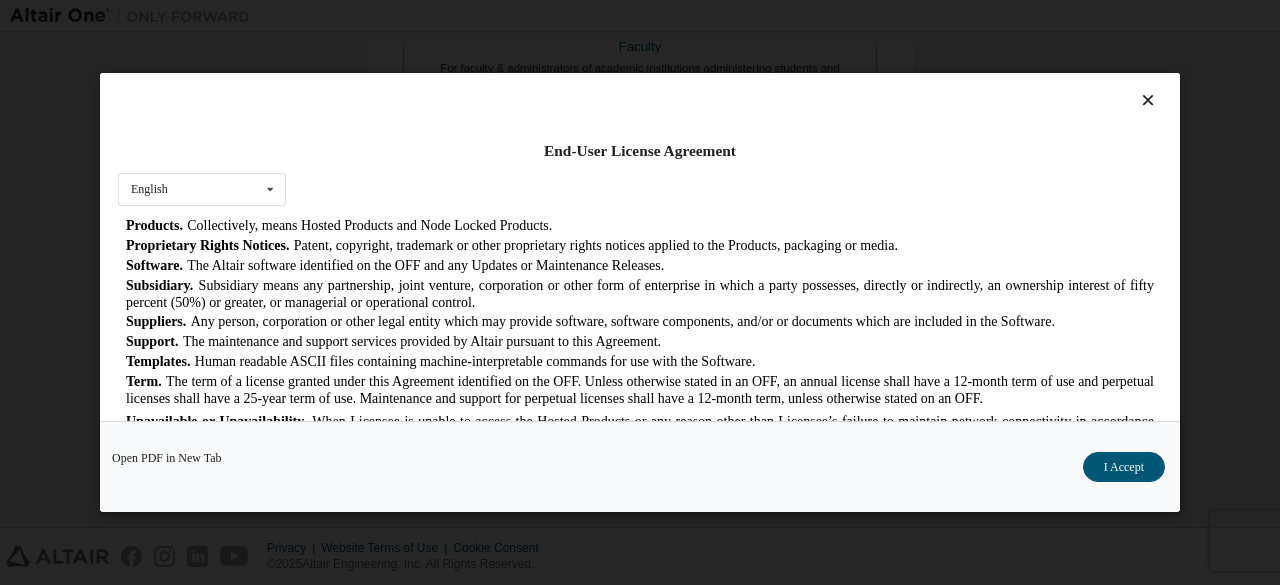 scroll, scrollTop: 1200, scrollLeft: 0, axis: vertical 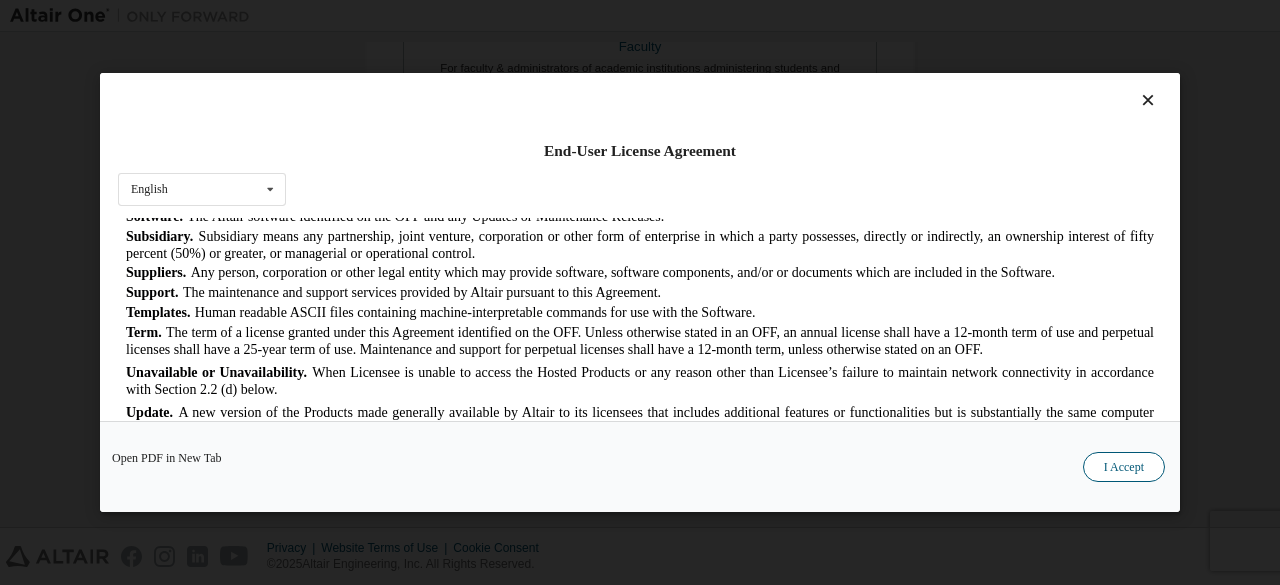 click on "I Accept" at bounding box center (1124, 467) 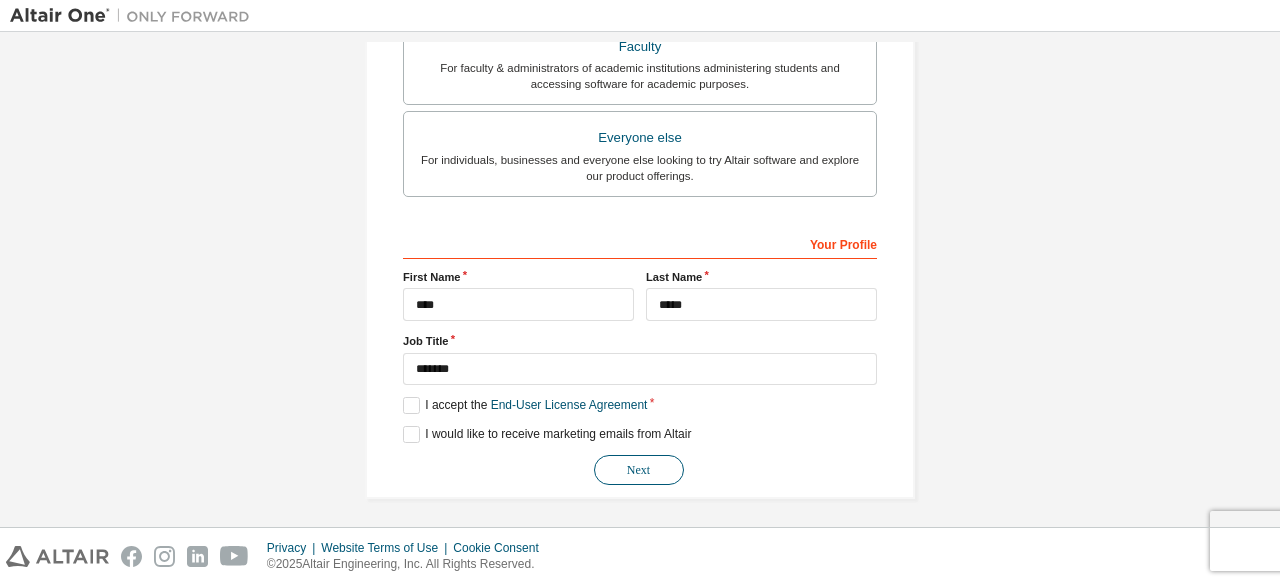 click on "Next" at bounding box center [639, 470] 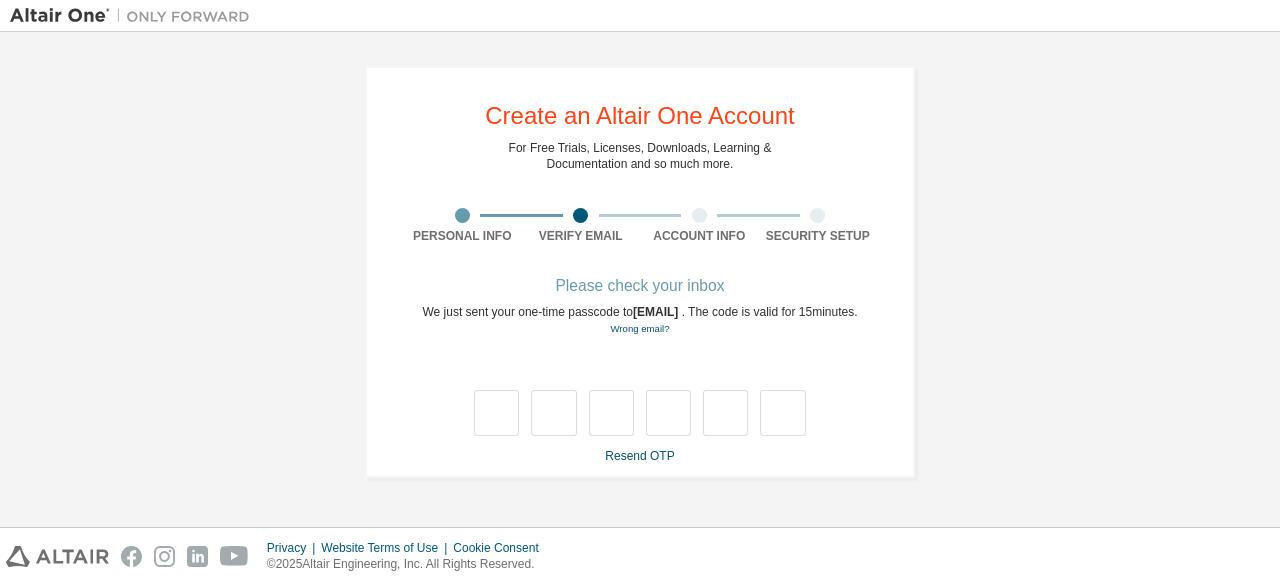 scroll, scrollTop: 0, scrollLeft: 0, axis: both 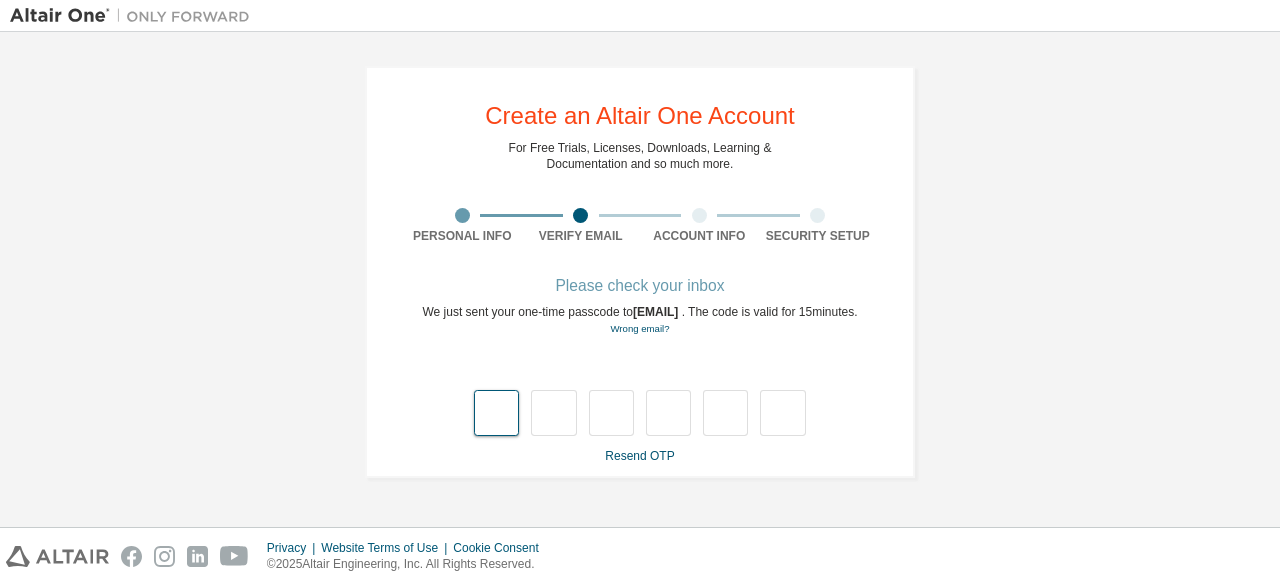 type on "*" 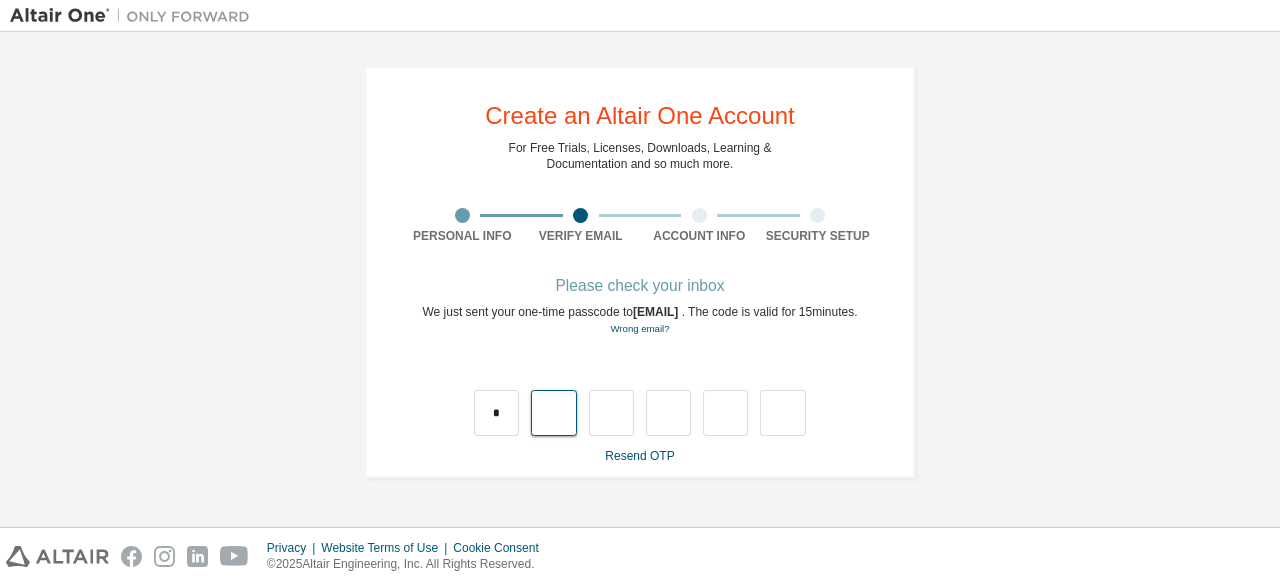 type on "*" 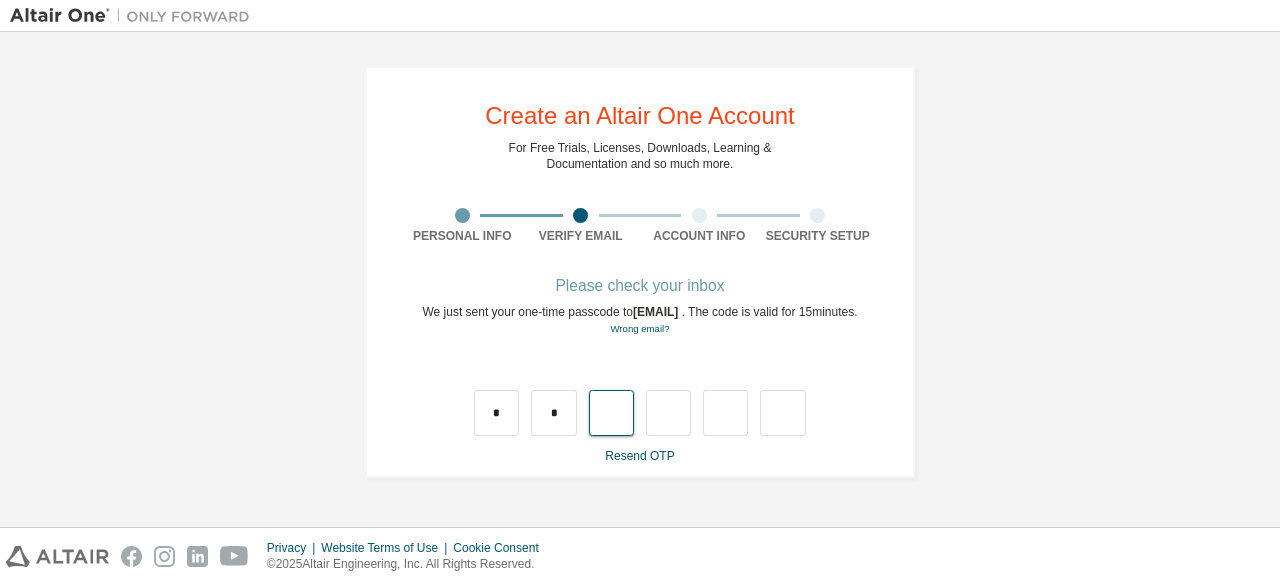 type on "*" 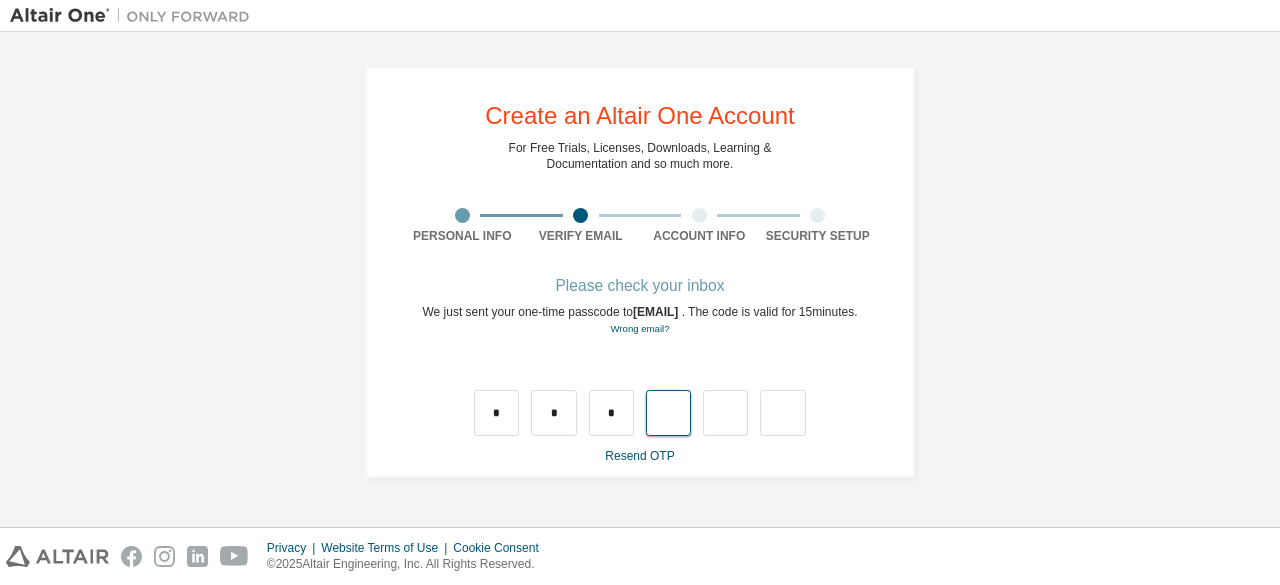 type on "*" 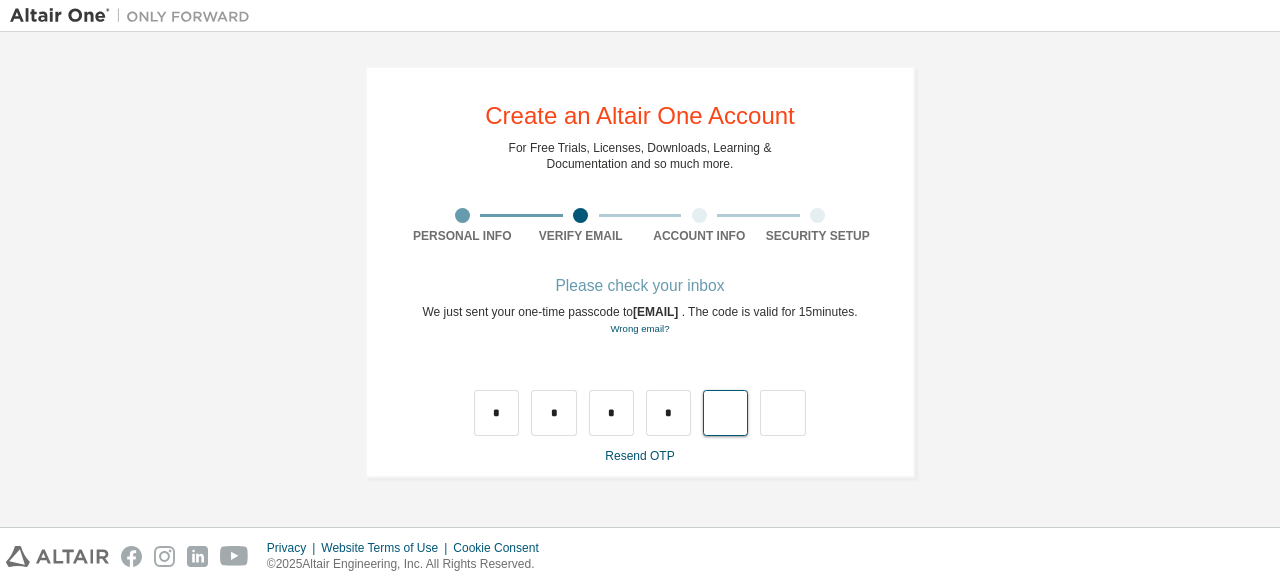 type on "*" 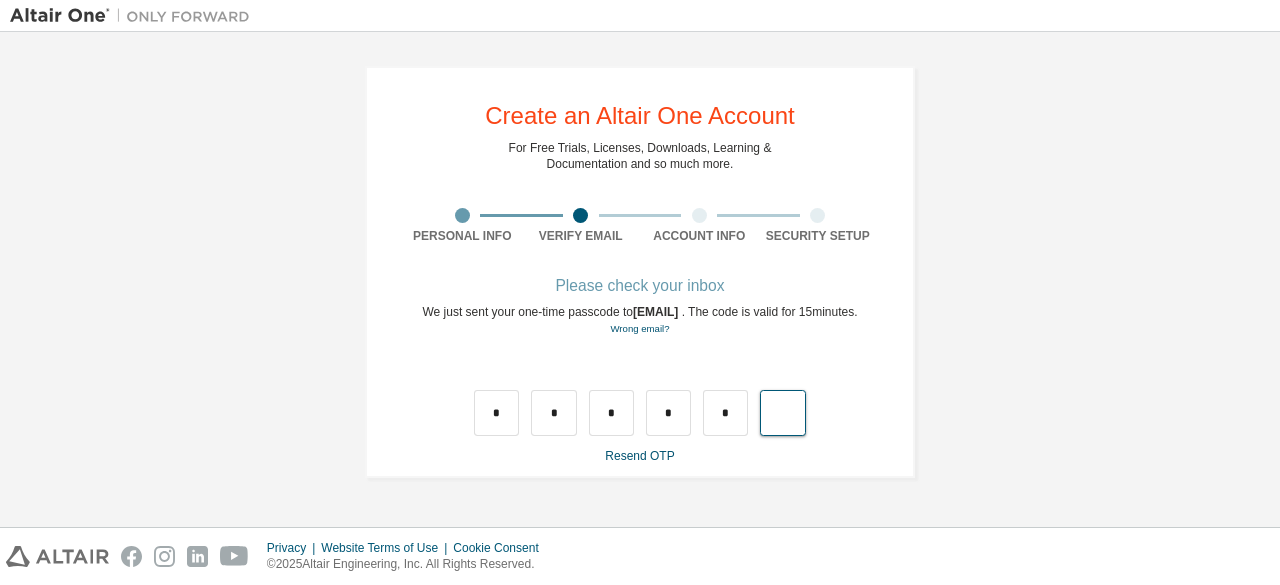 type on "*" 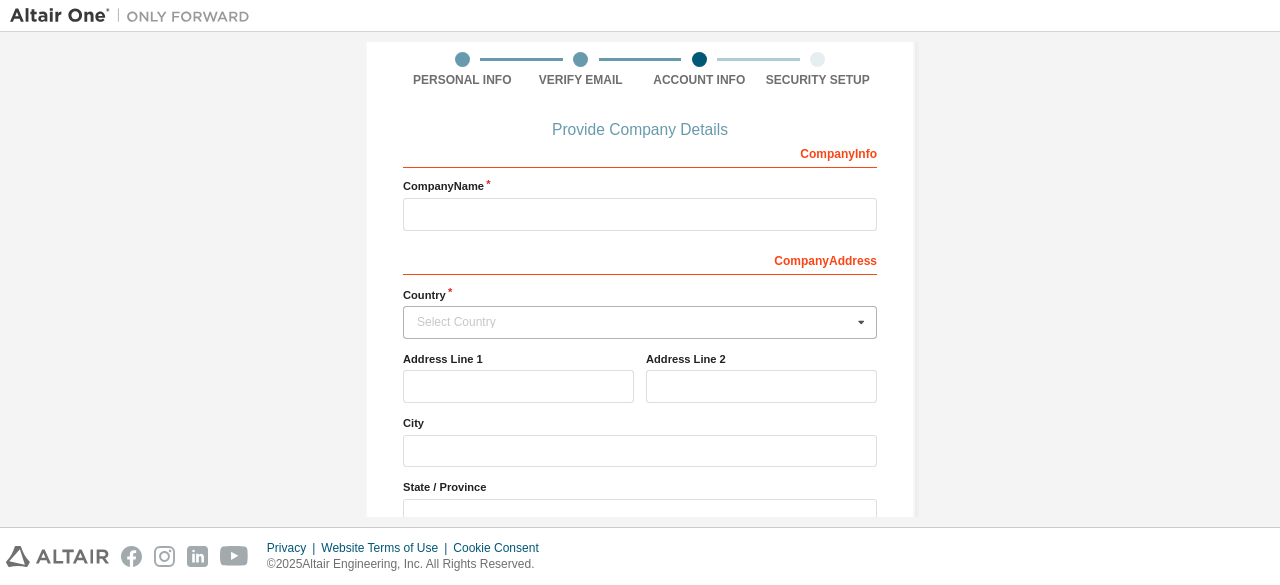 scroll, scrollTop: 200, scrollLeft: 0, axis: vertical 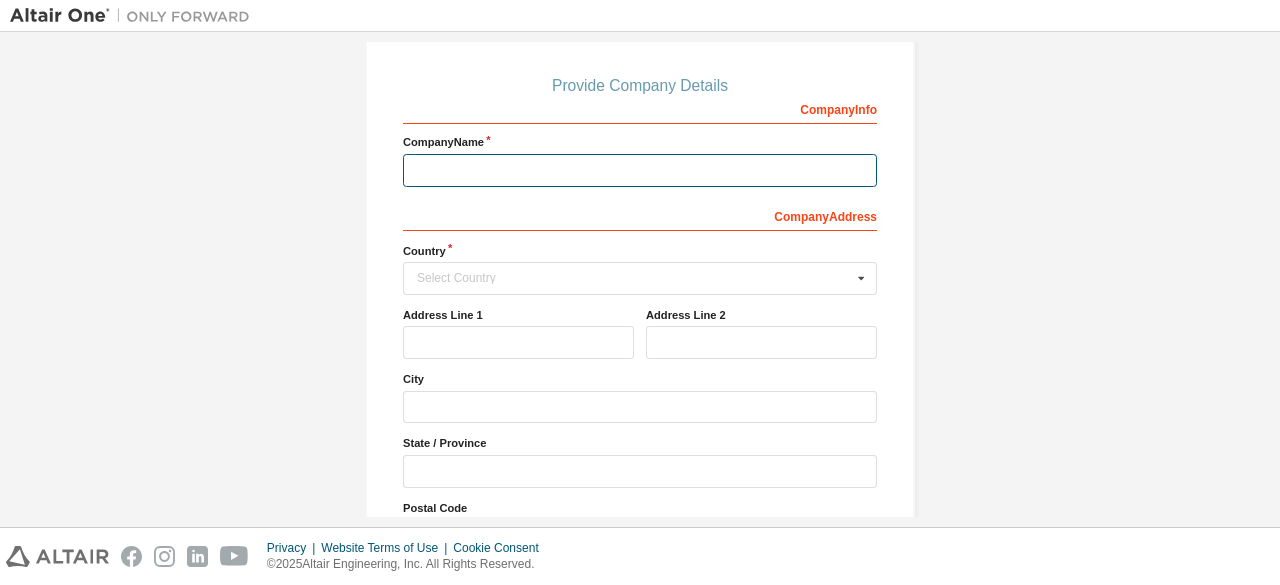 click at bounding box center (640, 170) 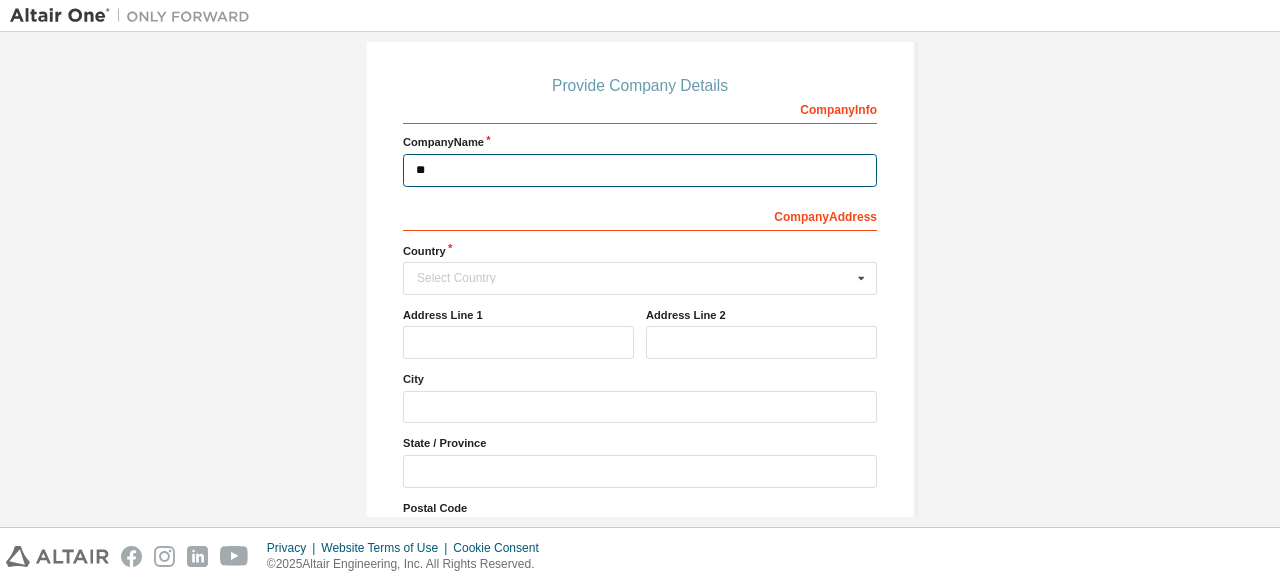 type on "*" 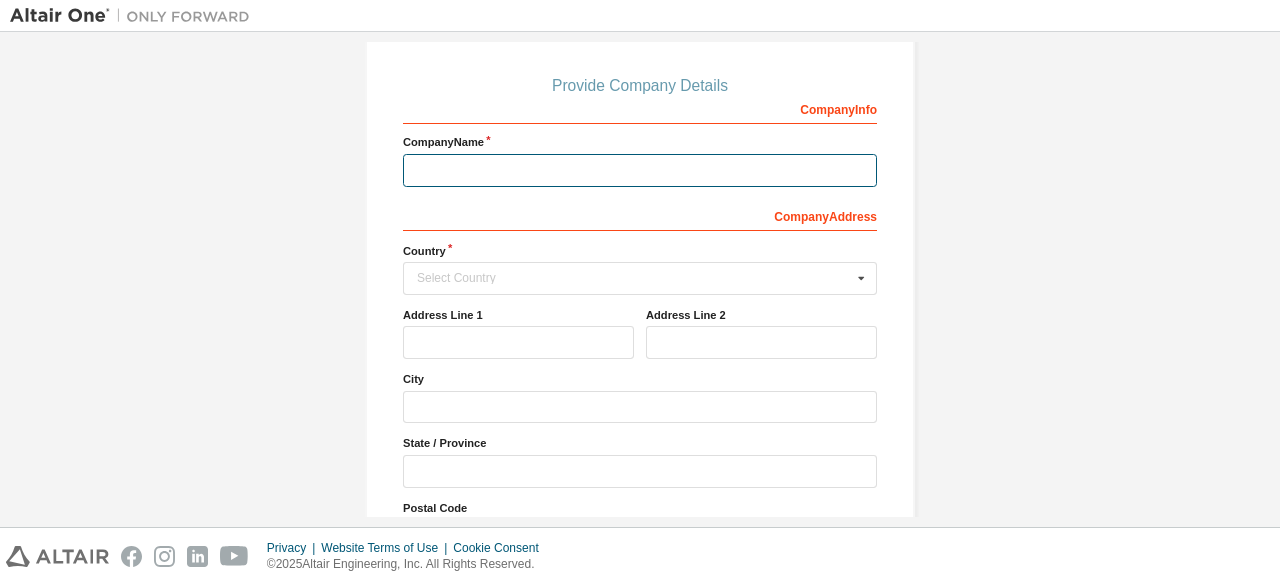 click at bounding box center [640, 170] 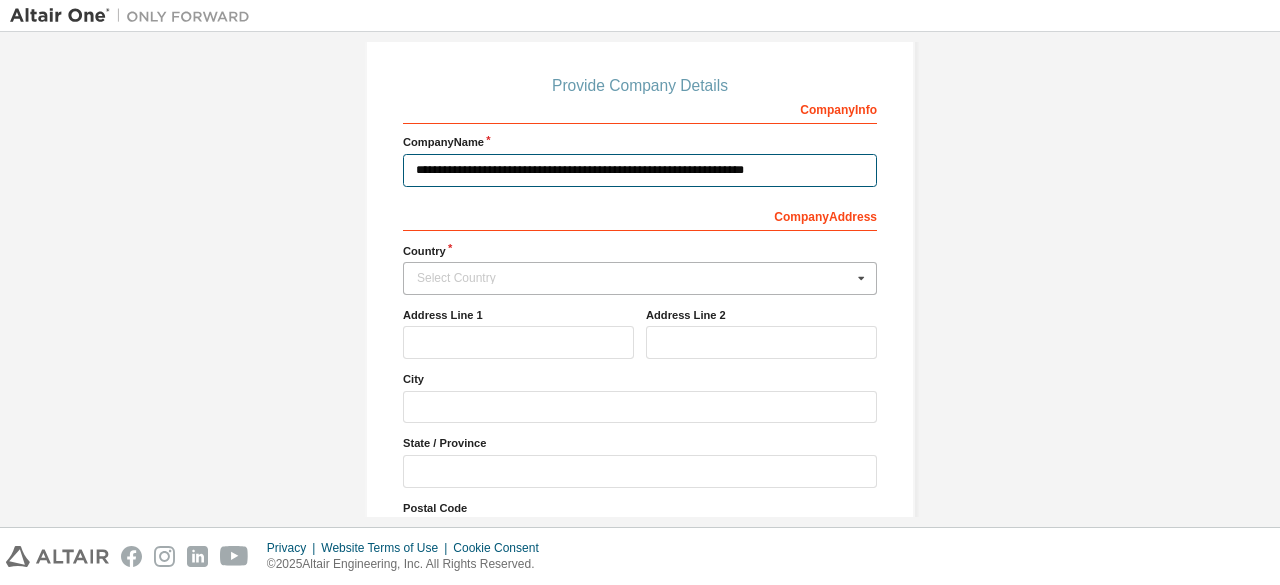 type on "**********" 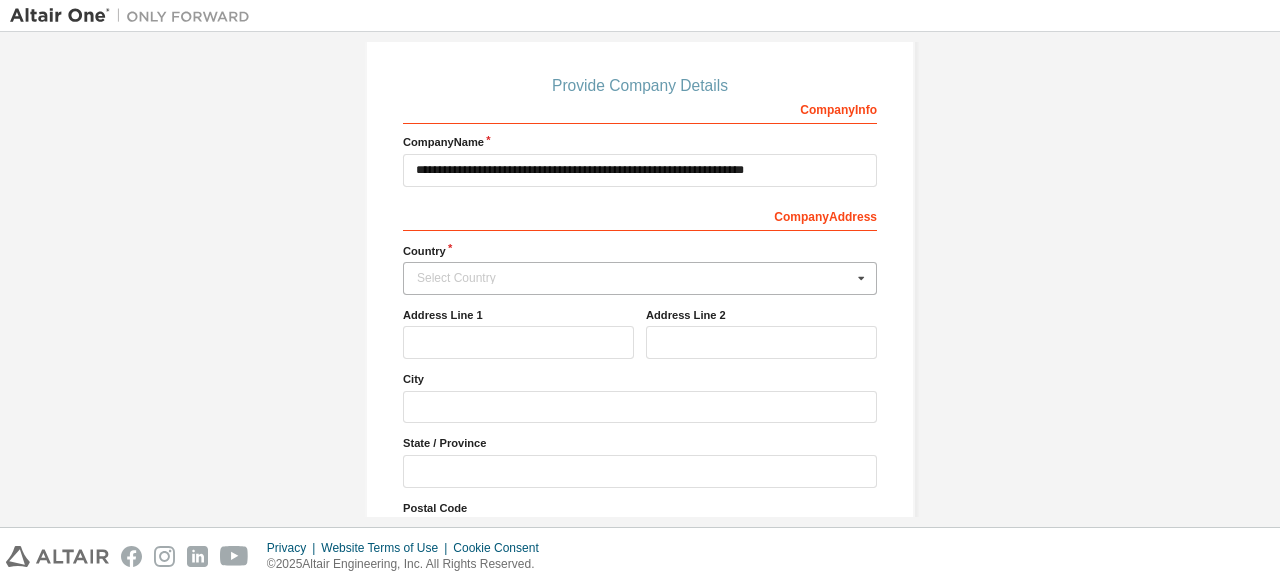 click on "Select Country" at bounding box center [634, 278] 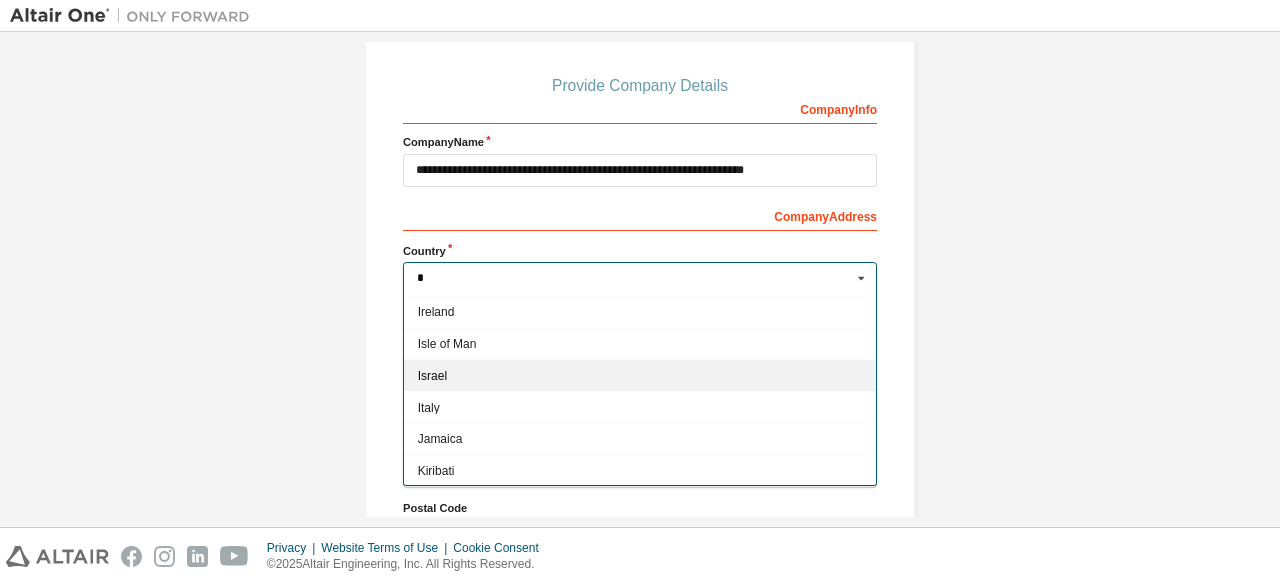 scroll, scrollTop: 1900, scrollLeft: 0, axis: vertical 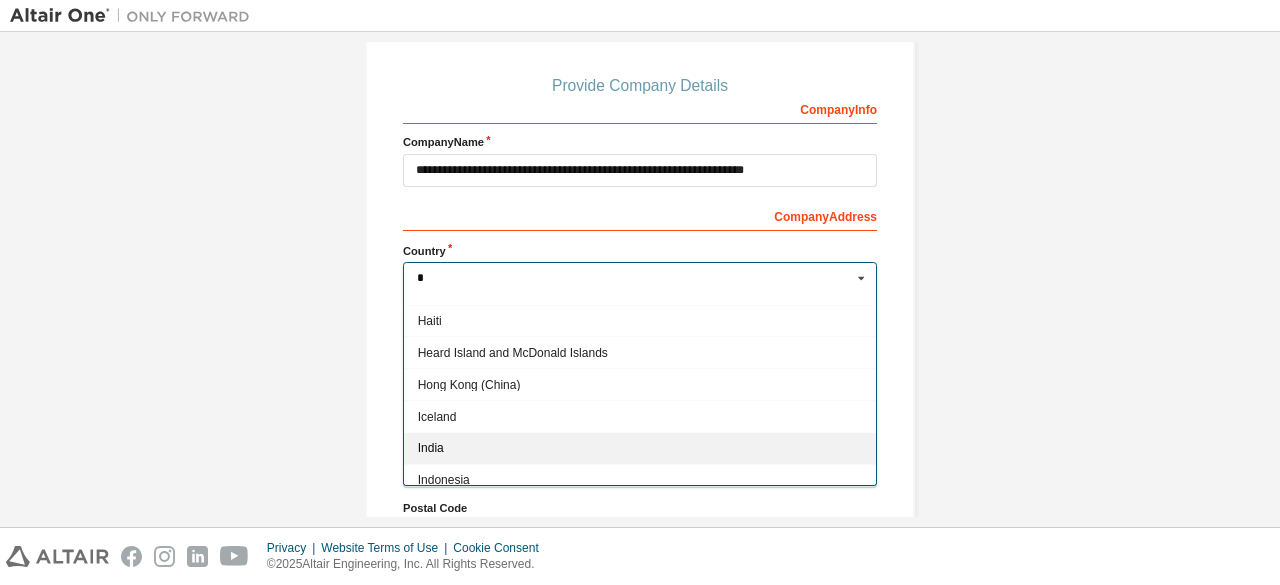 type on "*" 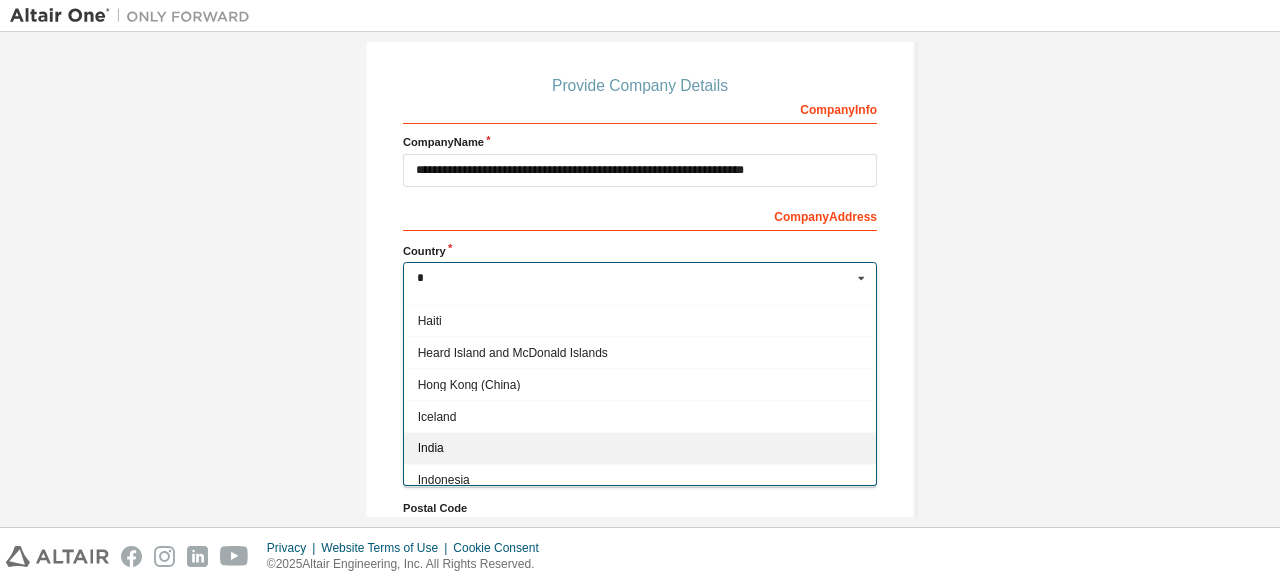 click on "India" at bounding box center [640, 448] 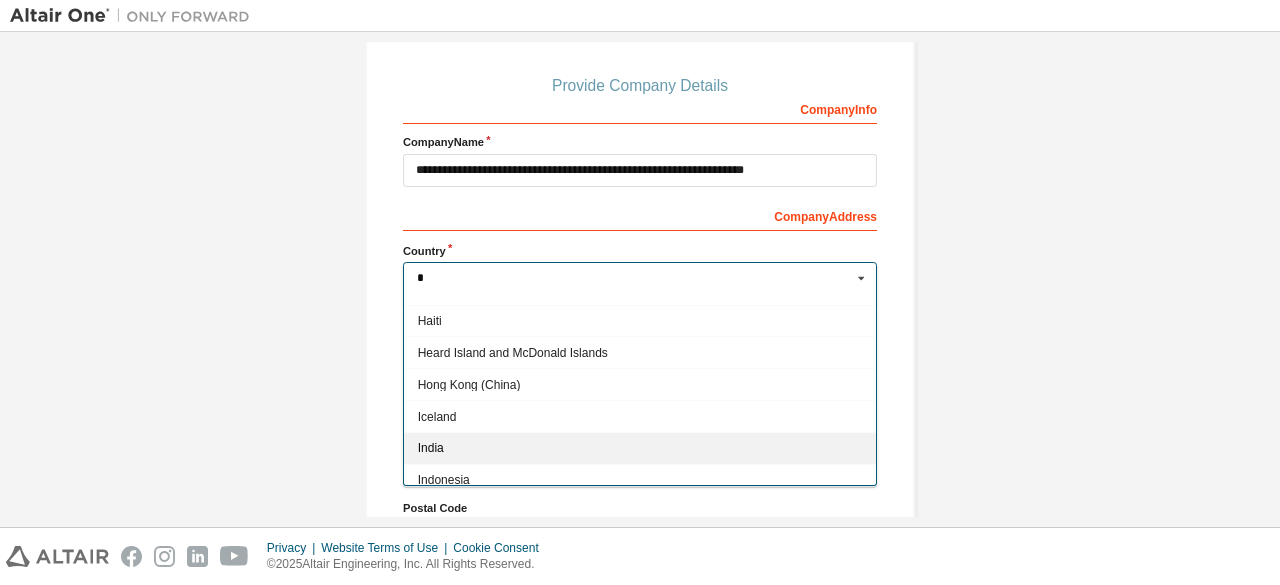 type on "***" 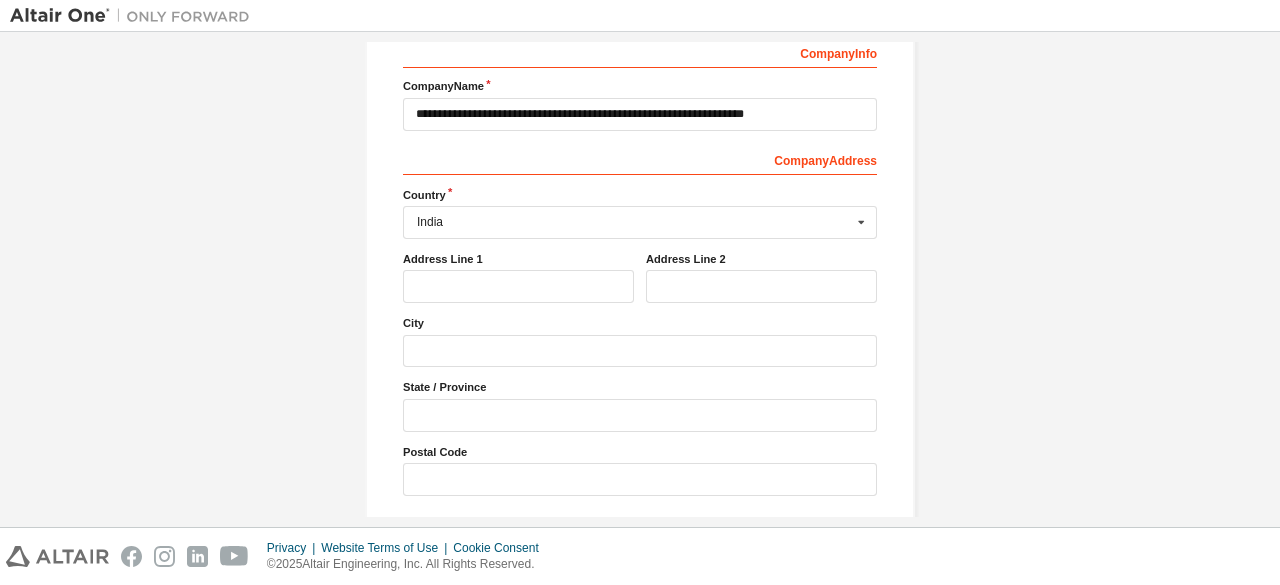 scroll, scrollTop: 300, scrollLeft: 0, axis: vertical 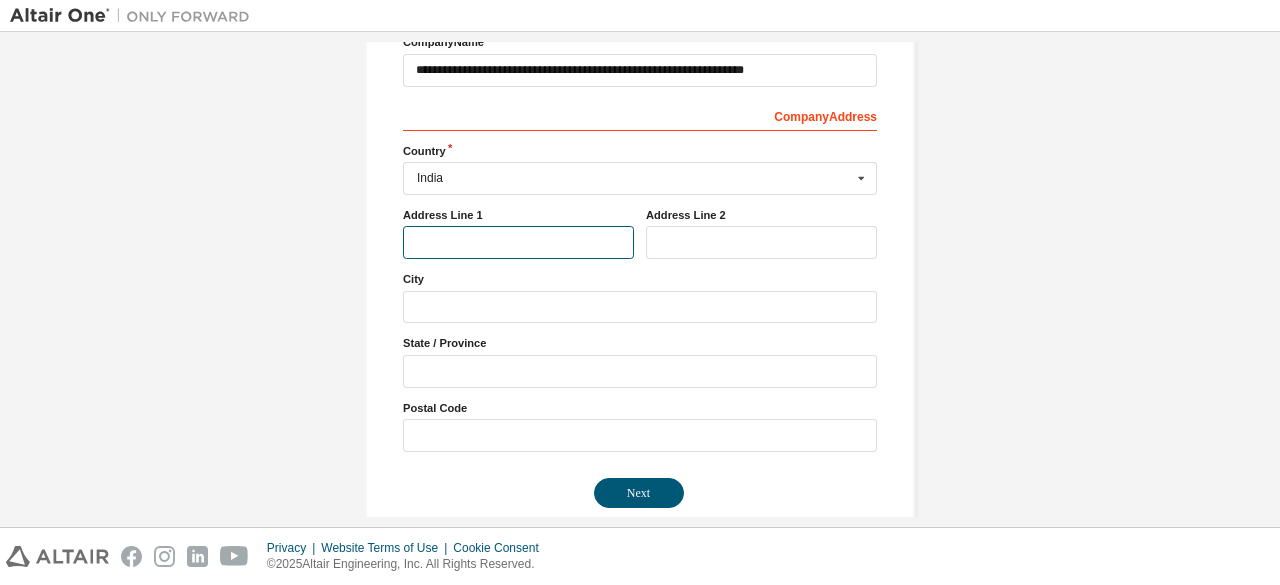 click at bounding box center [518, 242] 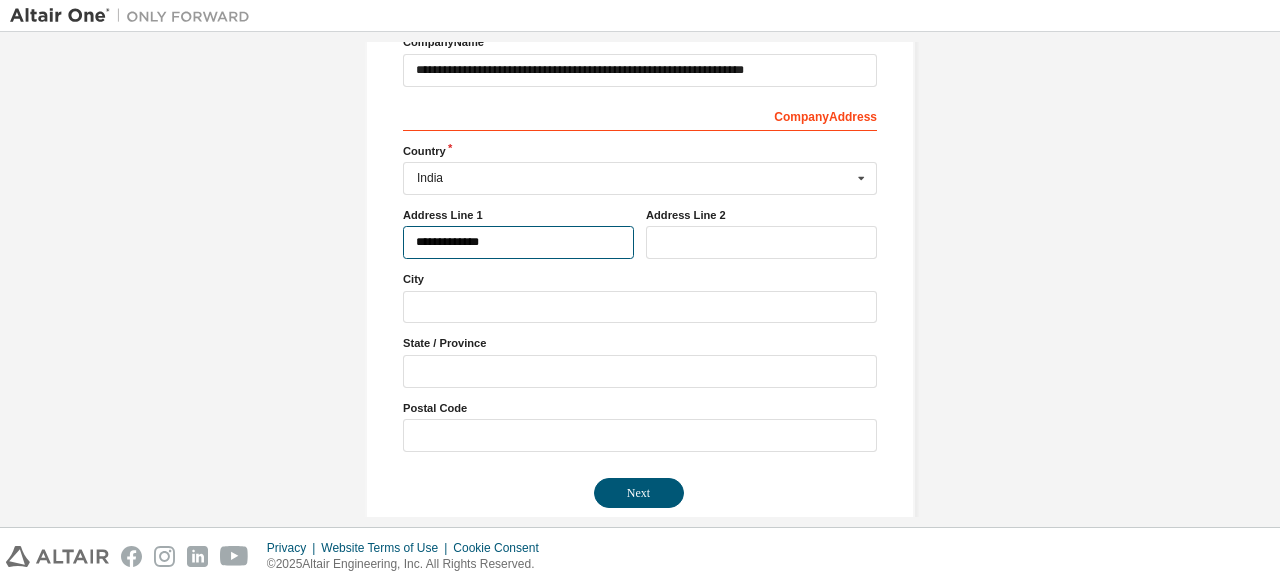 type on "**********" 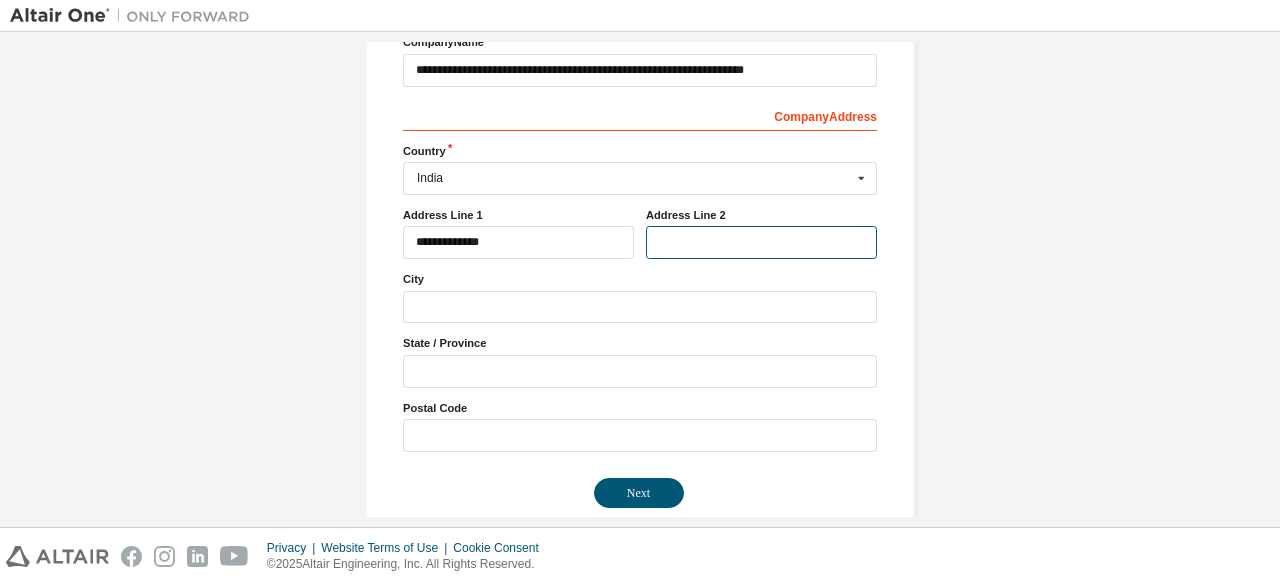 click at bounding box center (761, 242) 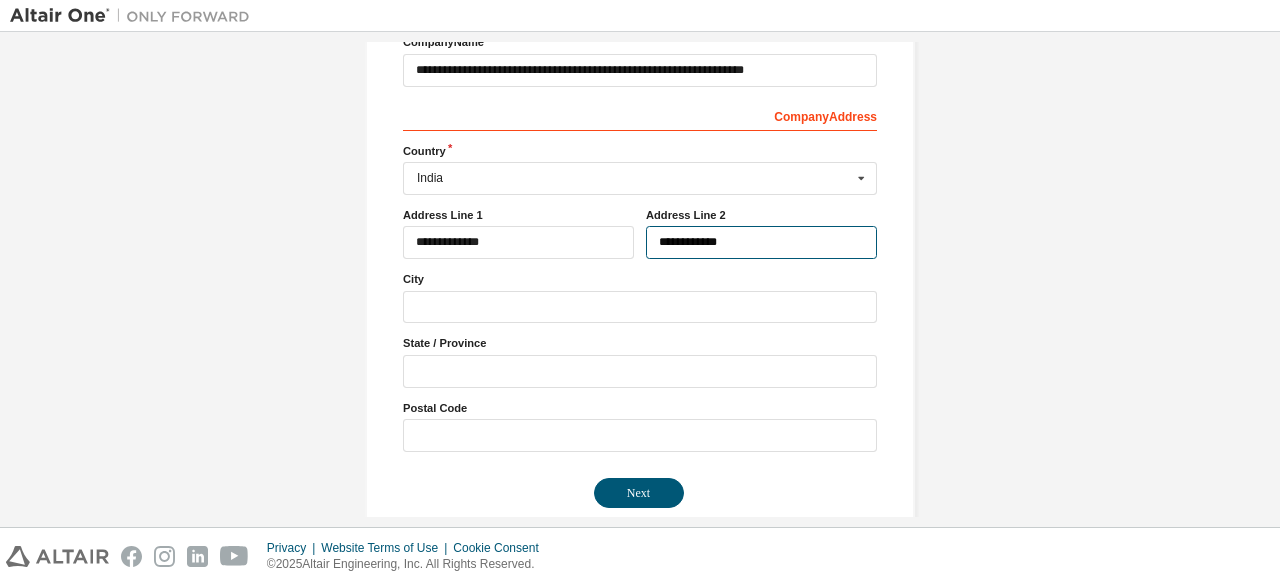 type on "**********" 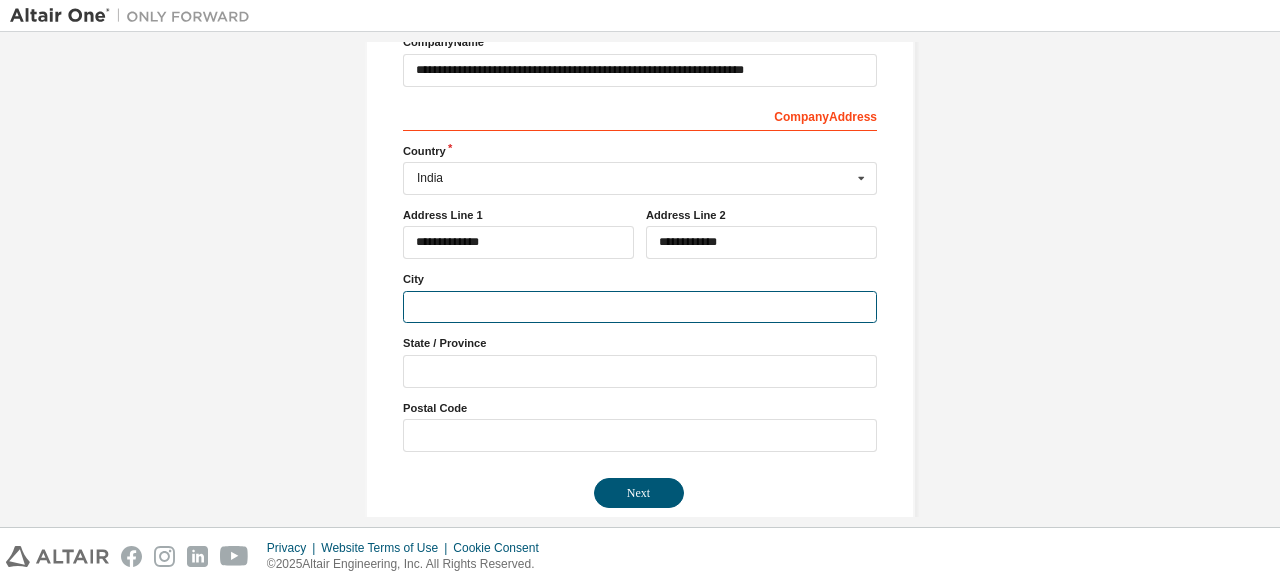 click at bounding box center (640, 307) 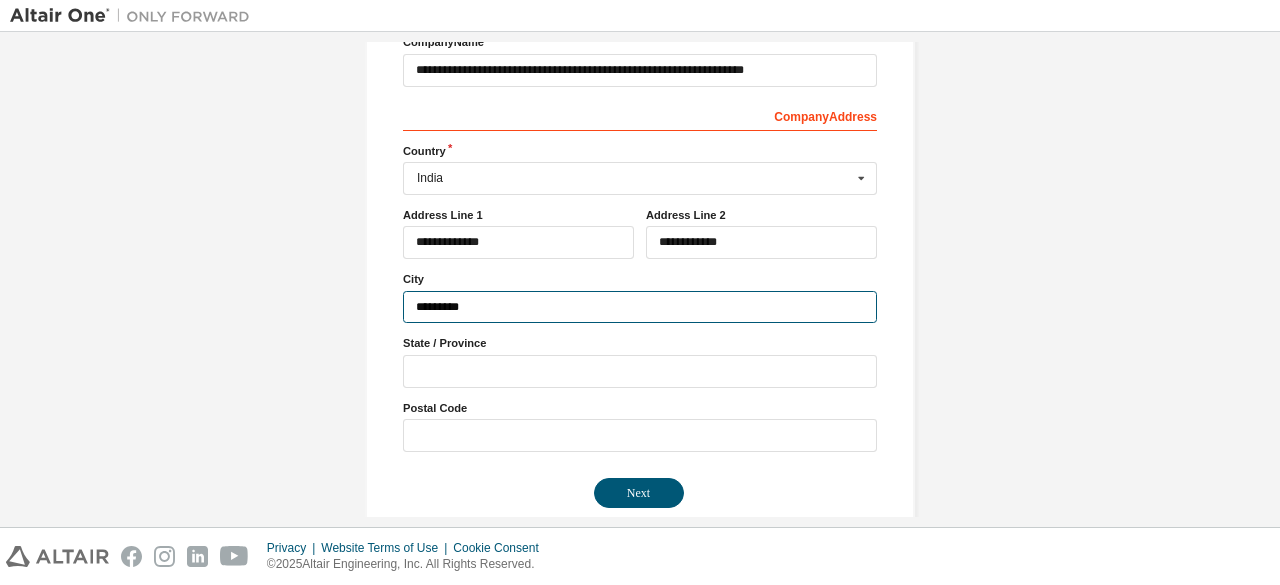 type on "*********" 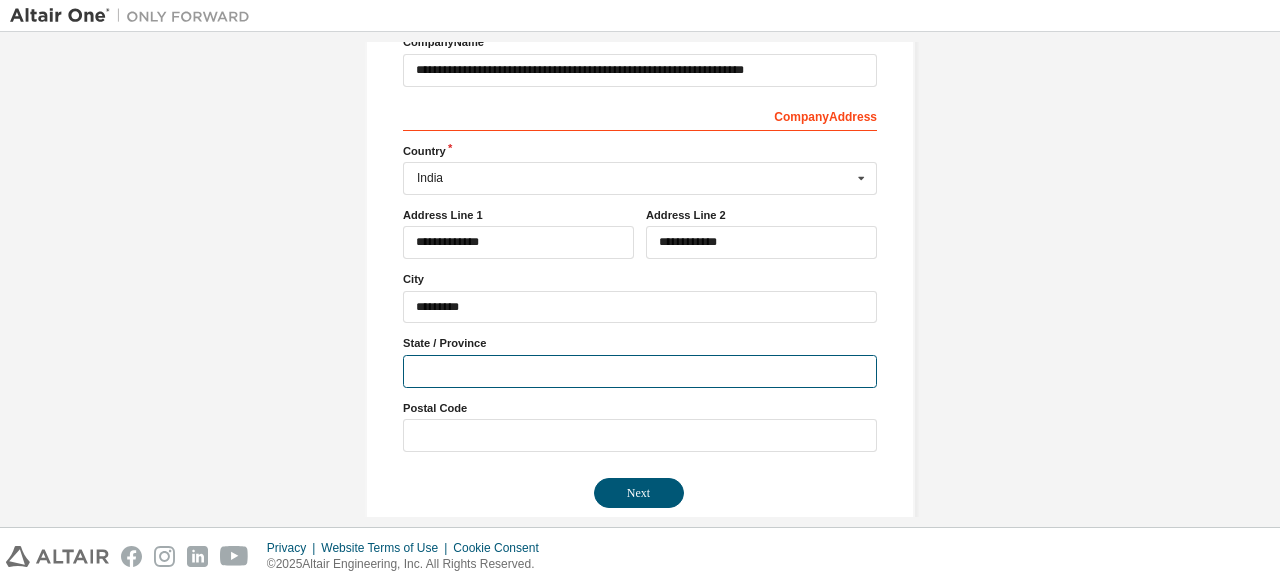 click at bounding box center [640, 371] 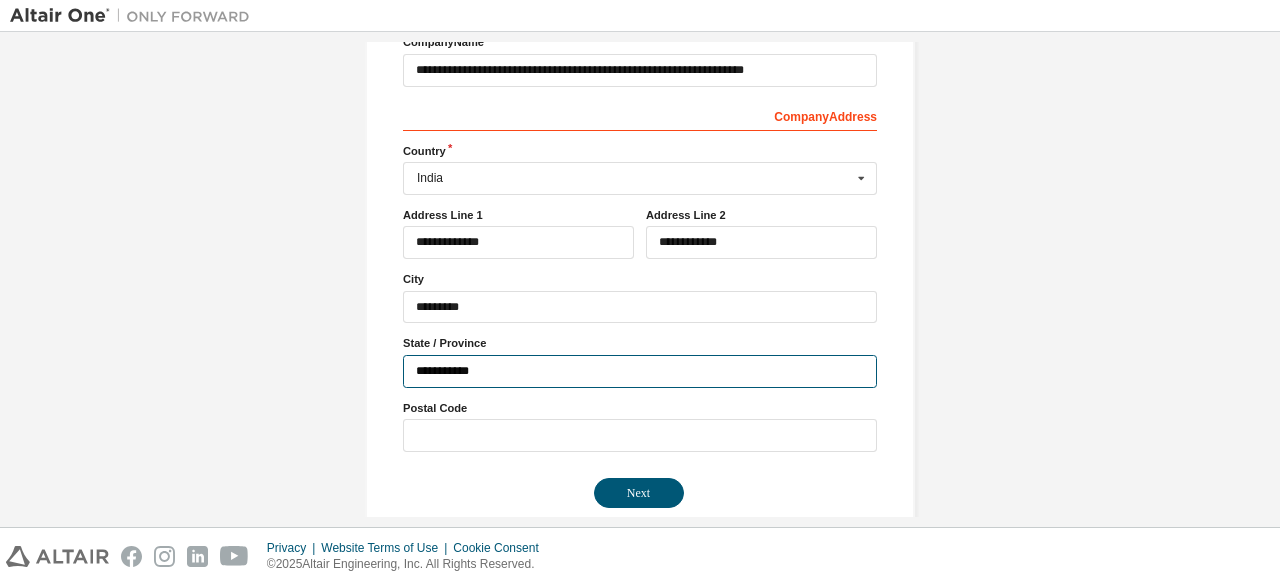 type on "**********" 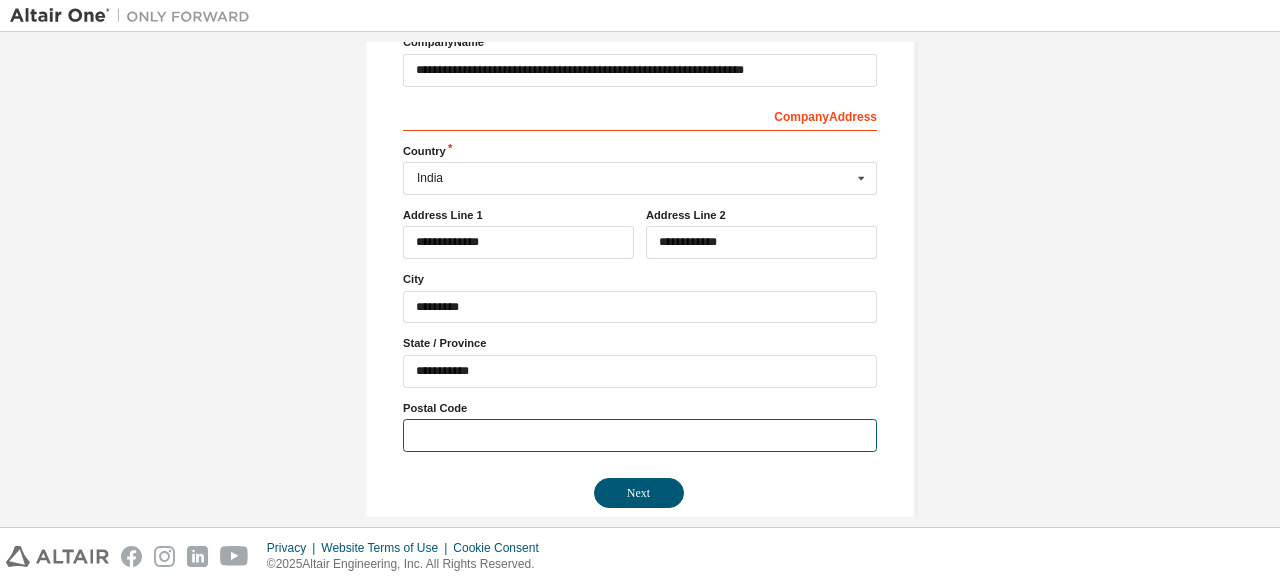 click at bounding box center (640, 435) 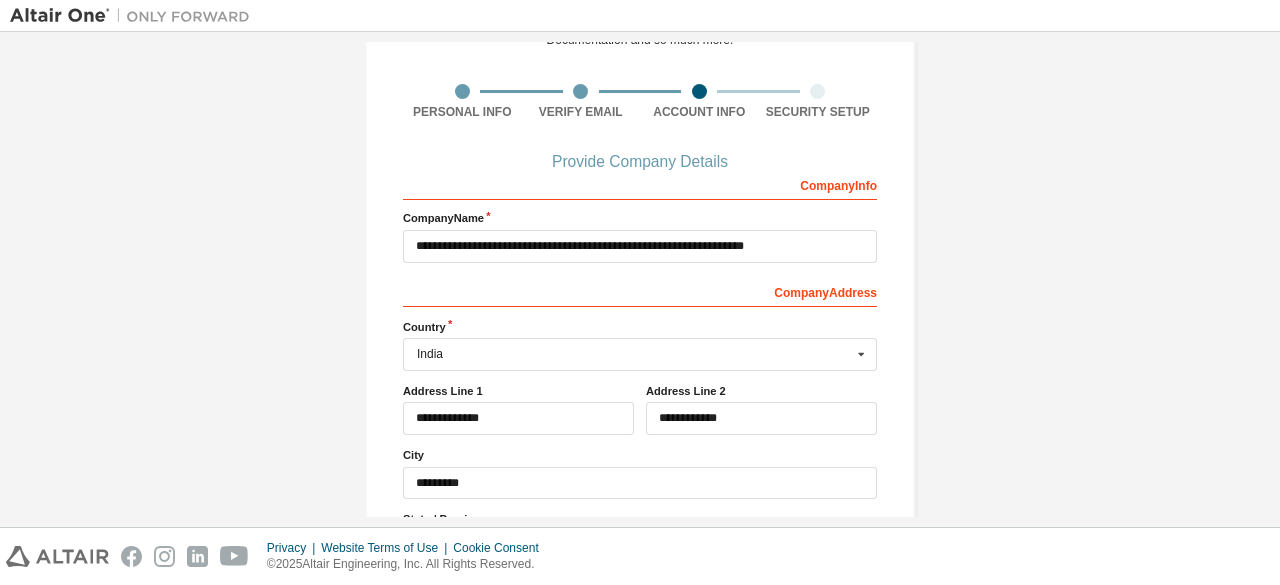scroll, scrollTop: 123, scrollLeft: 0, axis: vertical 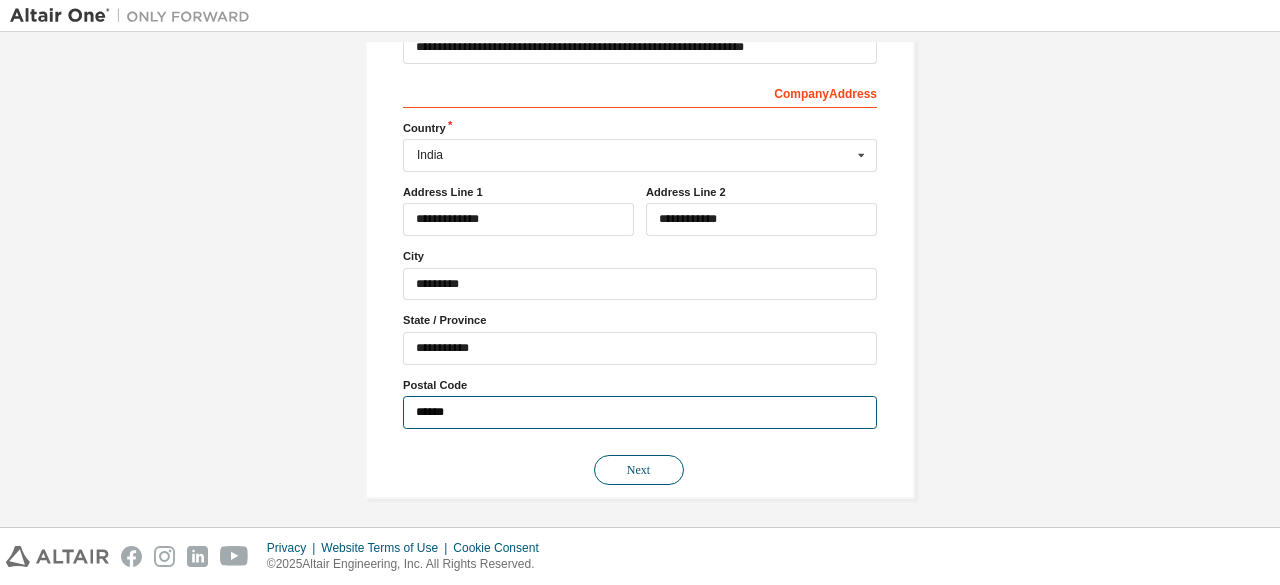 type on "******" 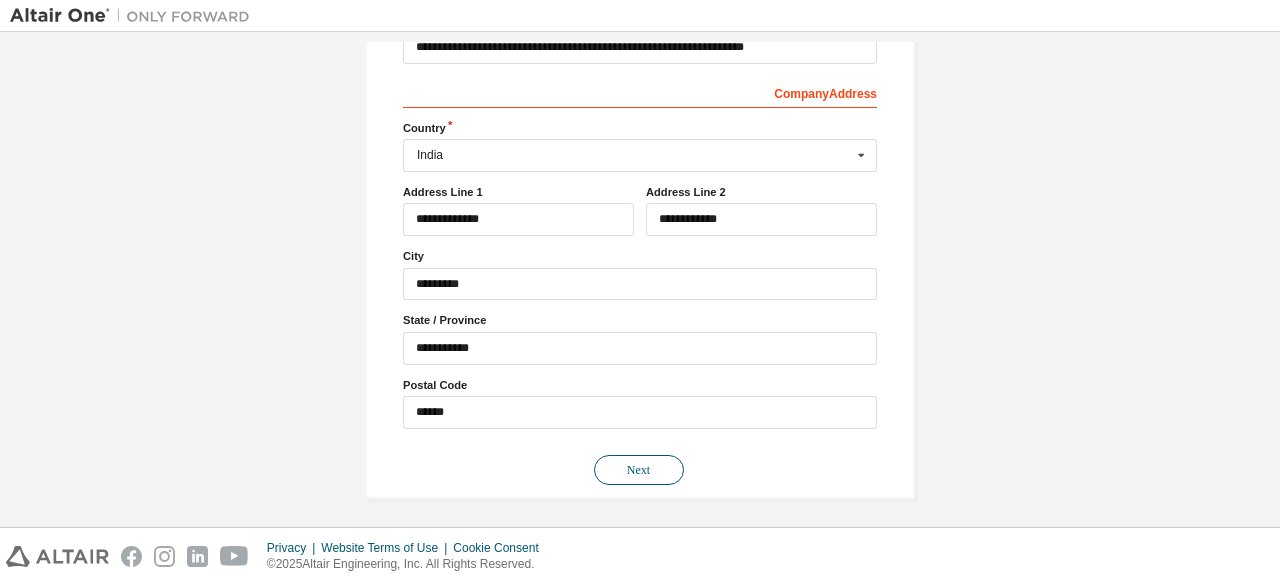 click on "Next" at bounding box center [639, 470] 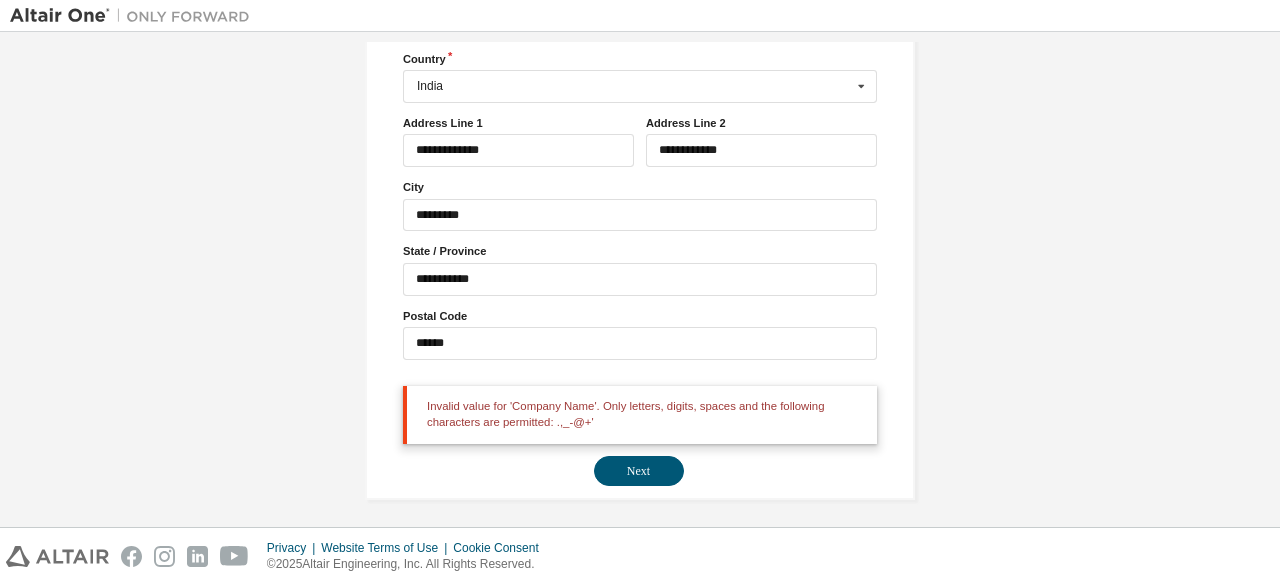 scroll, scrollTop: 0, scrollLeft: 0, axis: both 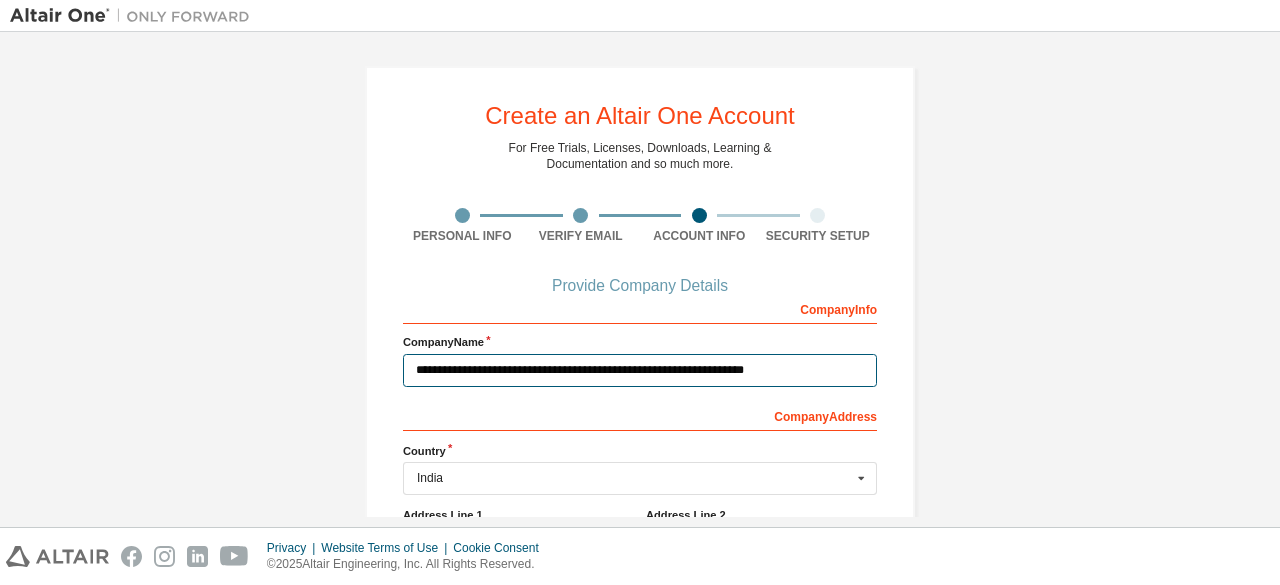 click on "**********" at bounding box center [640, 370] 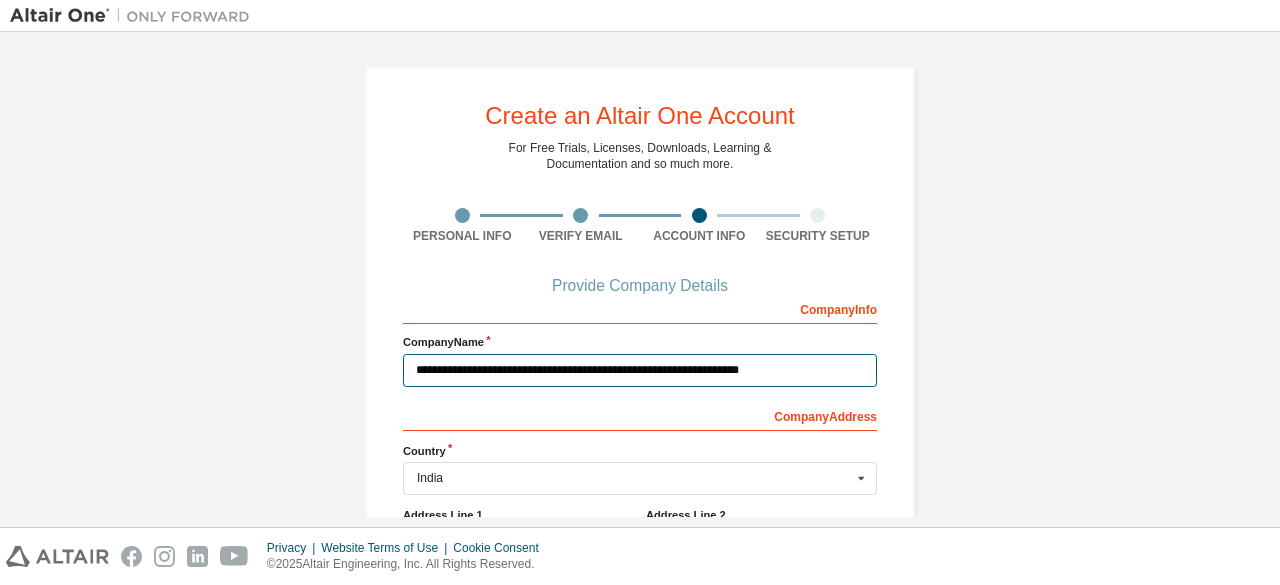 click on "**********" at bounding box center (640, 370) 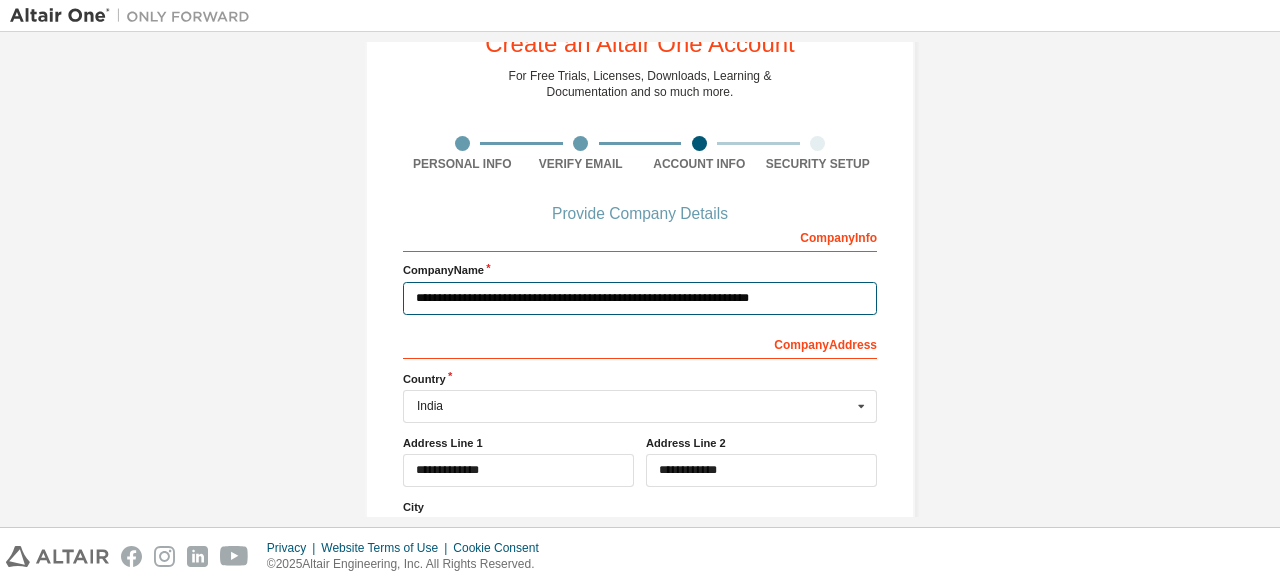 scroll, scrollTop: 392, scrollLeft: 0, axis: vertical 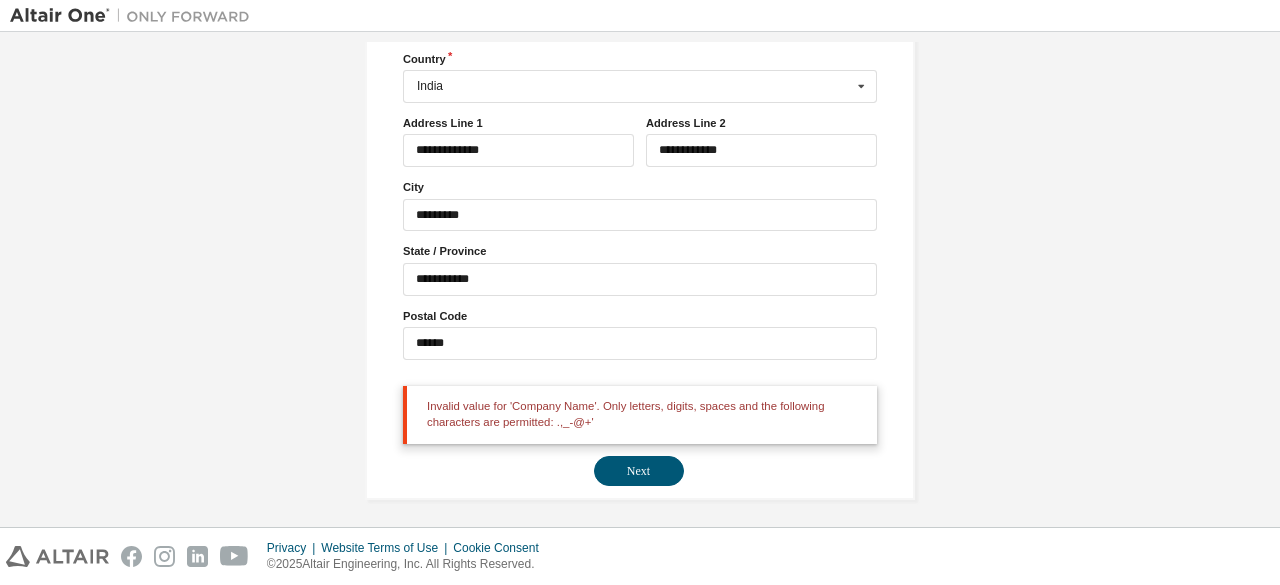 type on "**********" 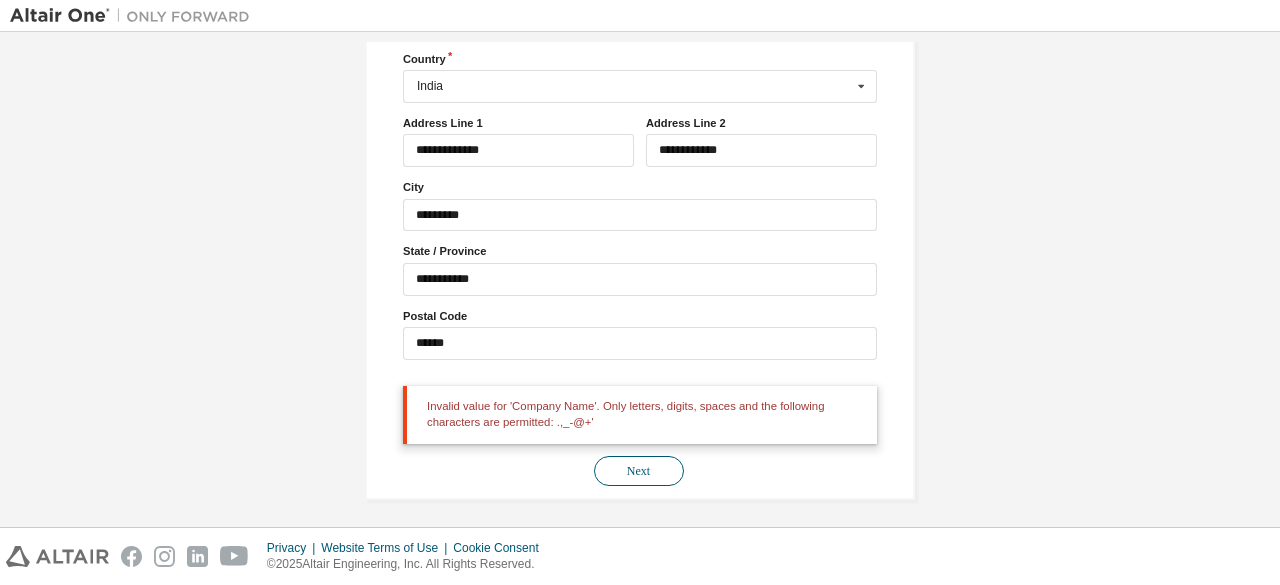 click on "Next" at bounding box center [639, 471] 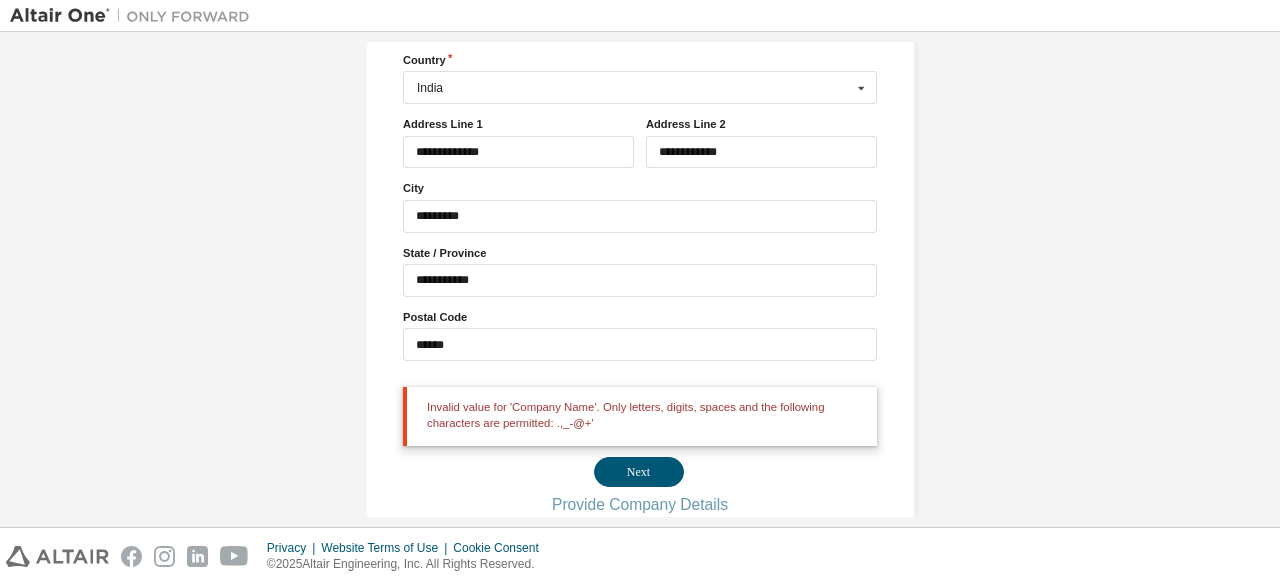 scroll, scrollTop: 0, scrollLeft: 0, axis: both 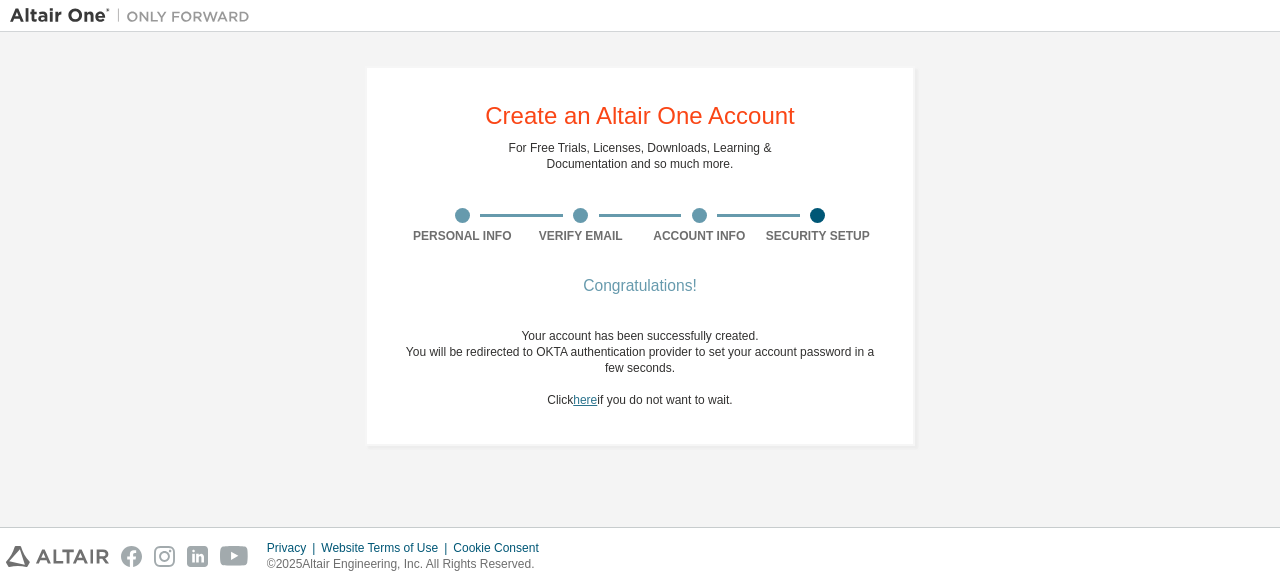 click on "here" at bounding box center (585, 400) 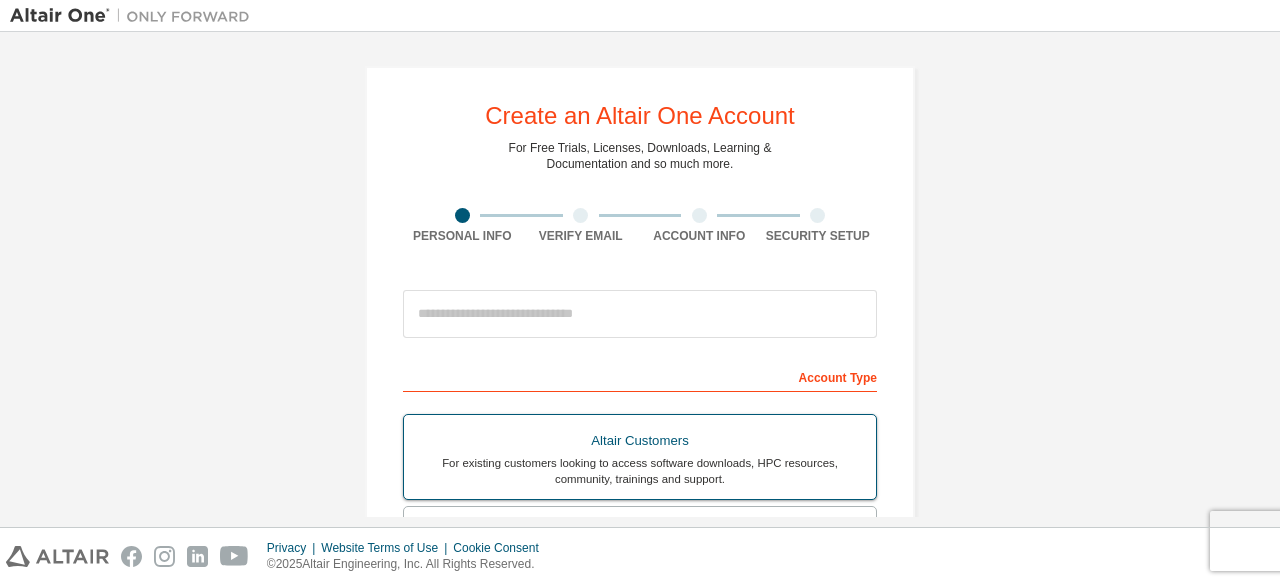 scroll, scrollTop: 0, scrollLeft: 0, axis: both 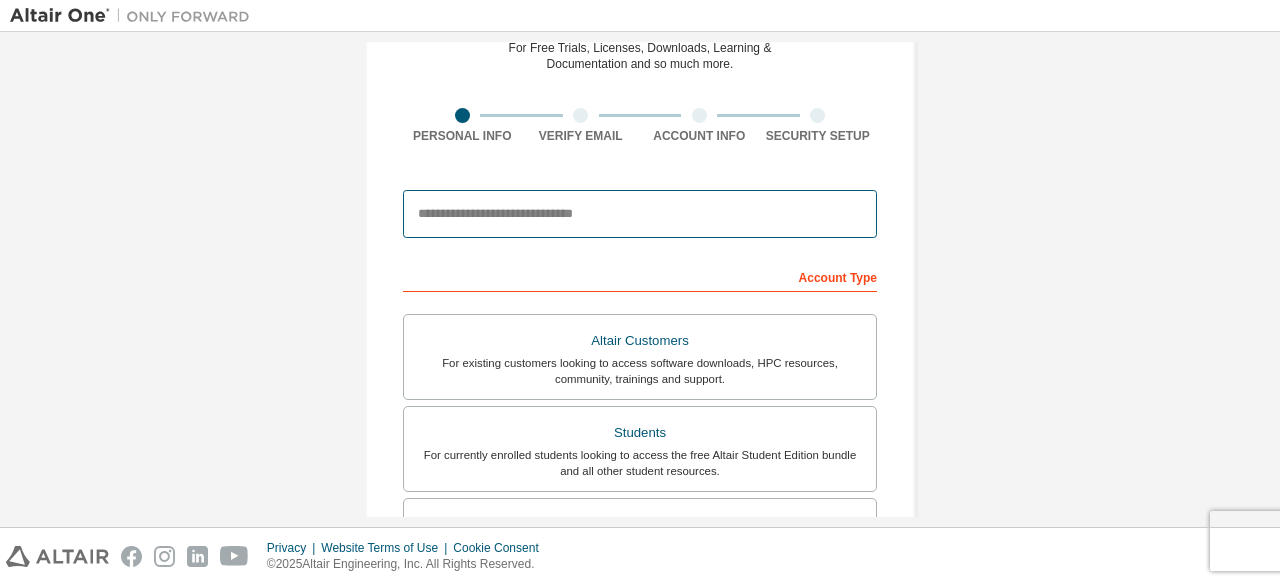 click at bounding box center (640, 214) 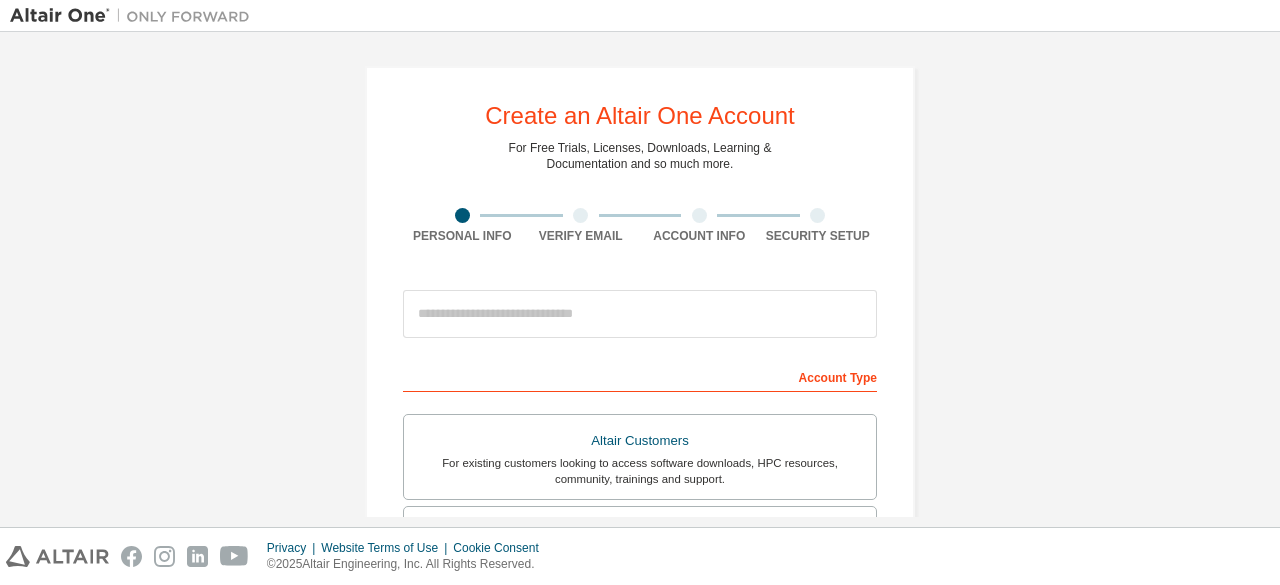 scroll, scrollTop: 0, scrollLeft: 0, axis: both 